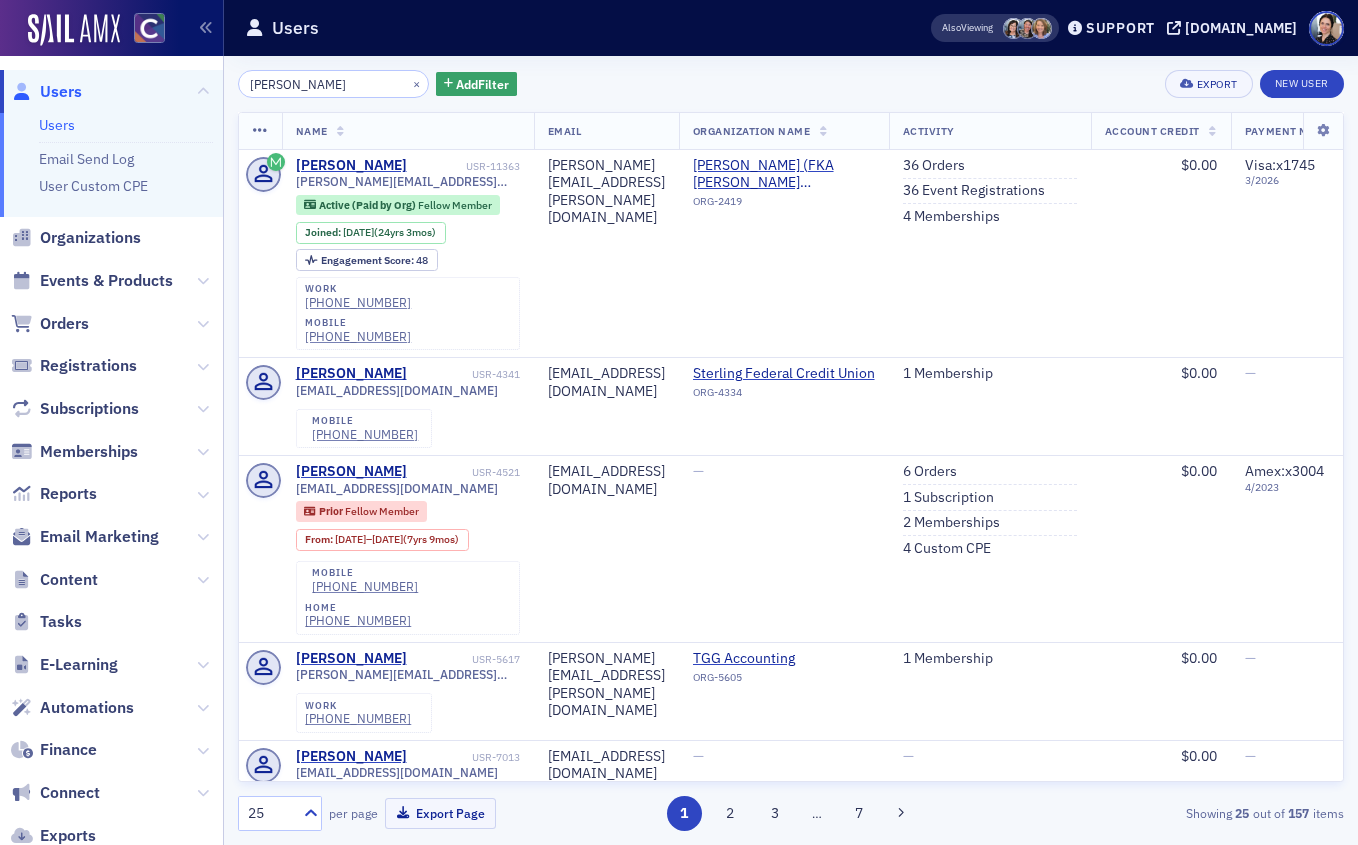scroll, scrollTop: 0, scrollLeft: 0, axis: both 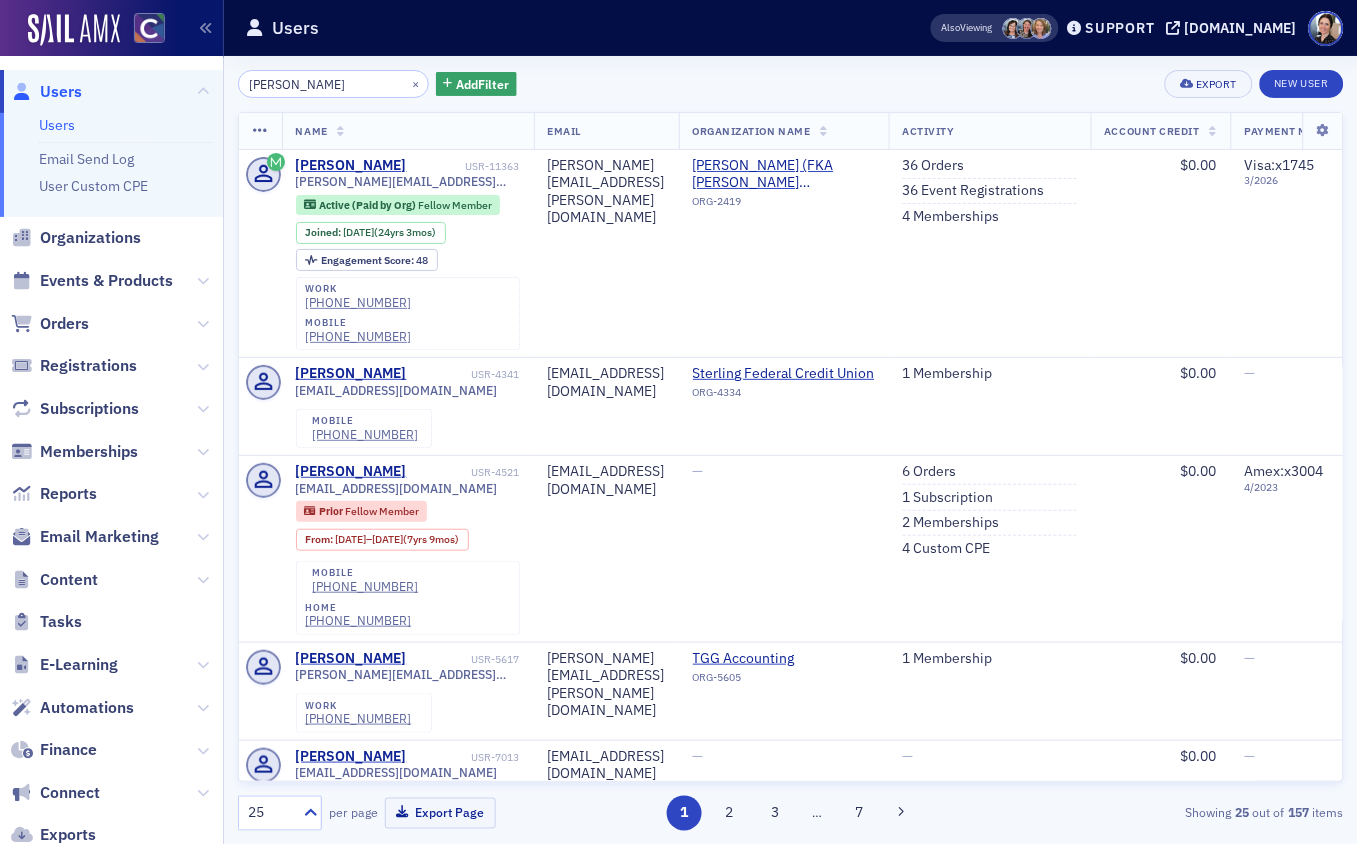 drag, startPoint x: 76, startPoint y: 90, endPoint x: 182, endPoint y: 66, distance: 108.68302 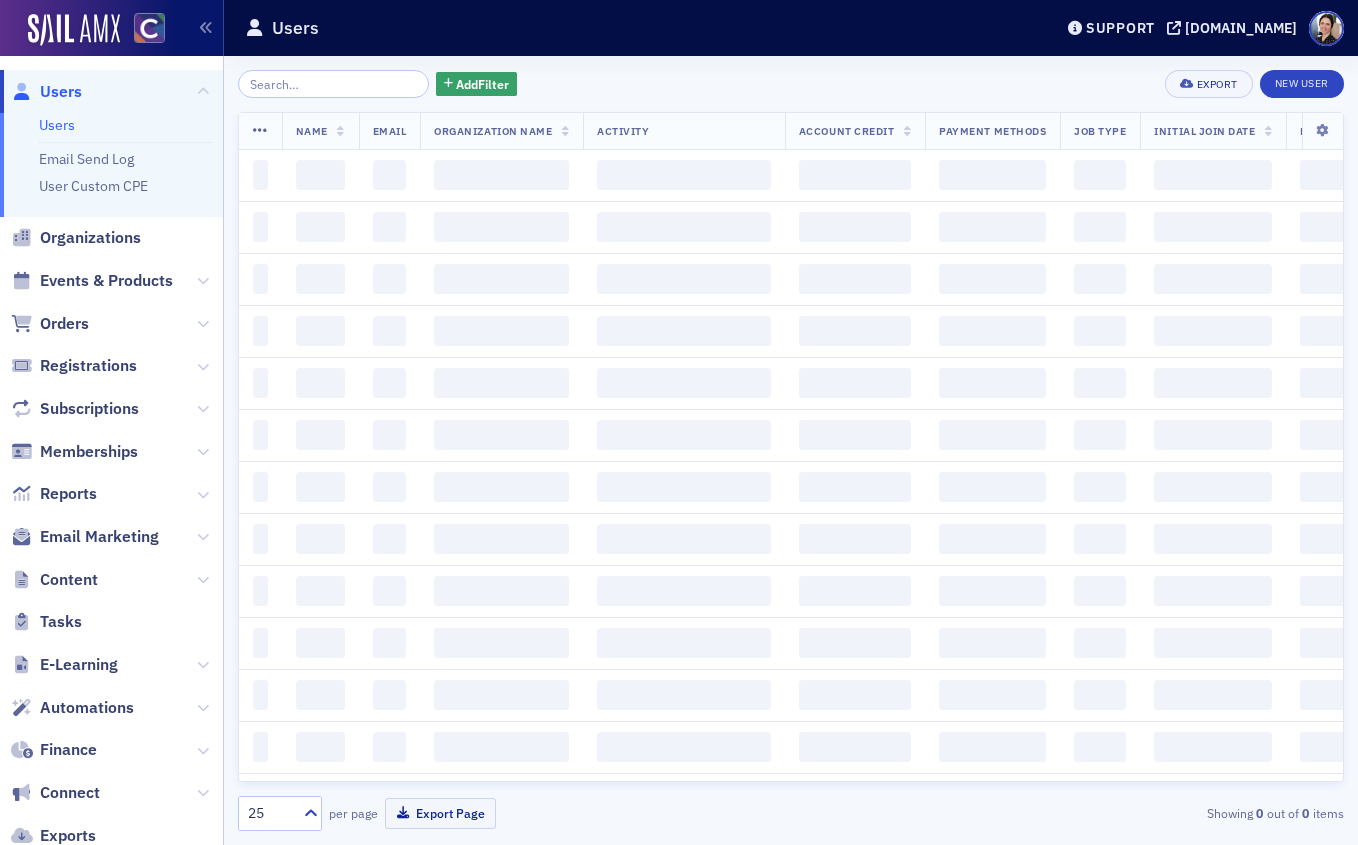 scroll, scrollTop: 0, scrollLeft: 0, axis: both 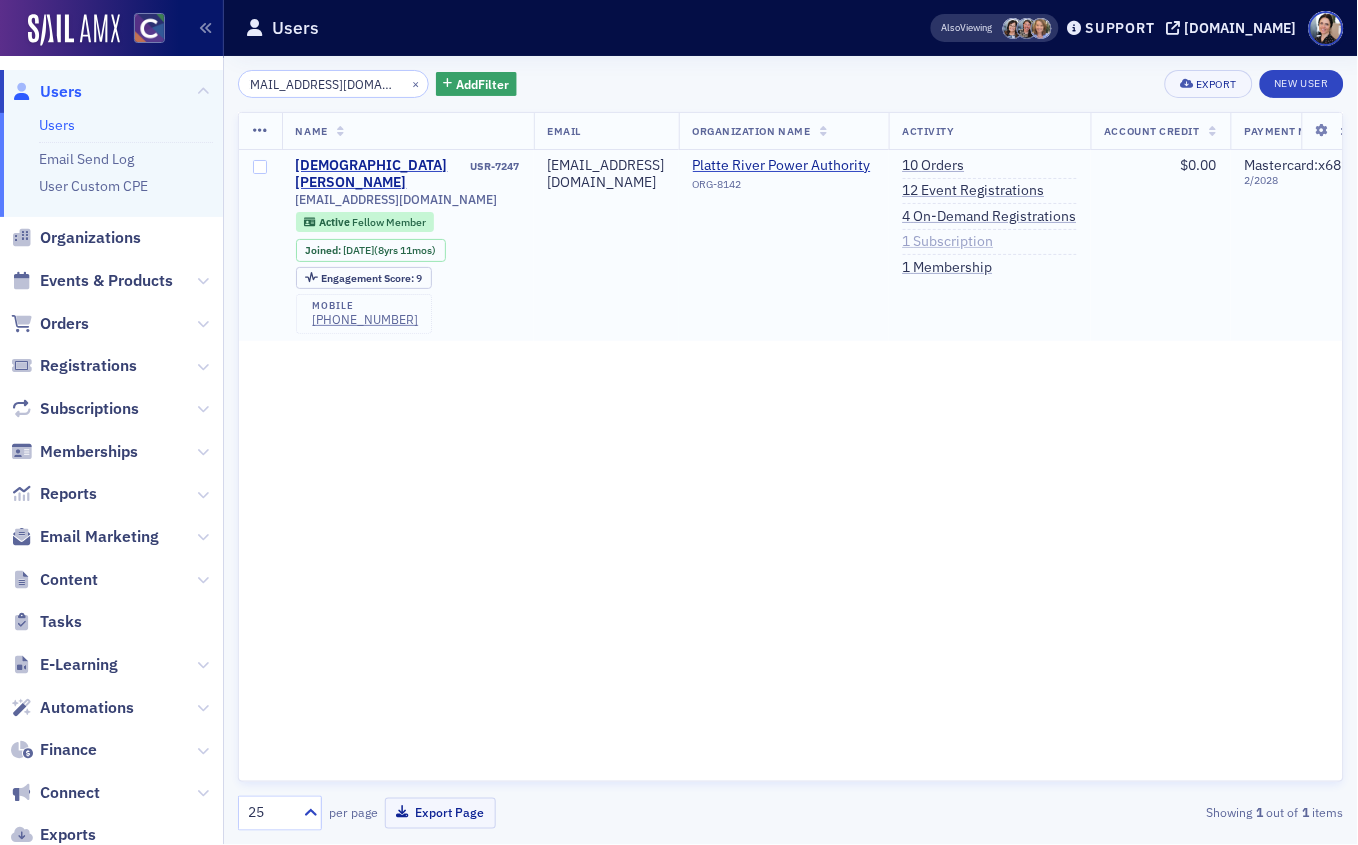 type on "[EMAIL_ADDRESS][DOMAIN_NAME]" 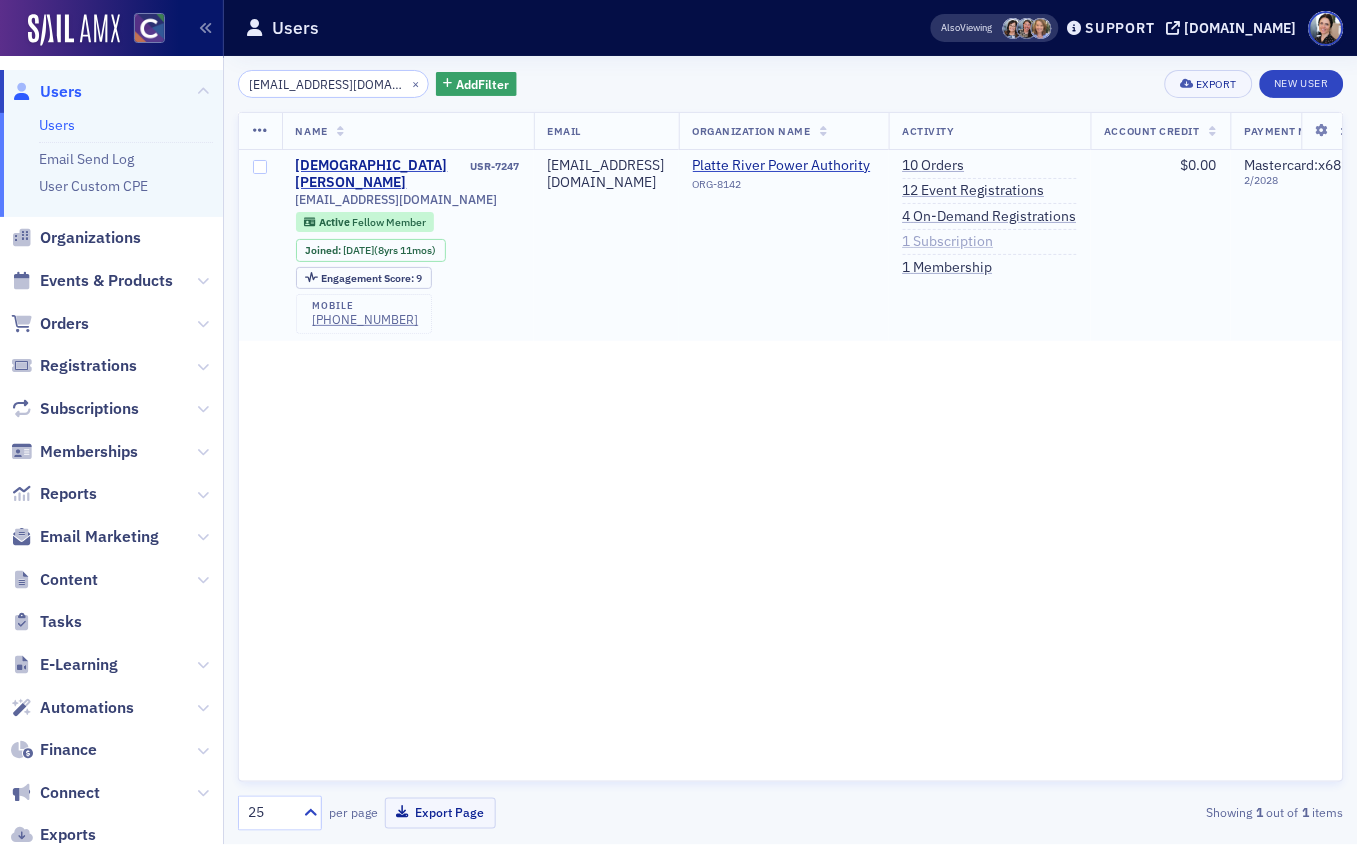 click on "1   Subscription" 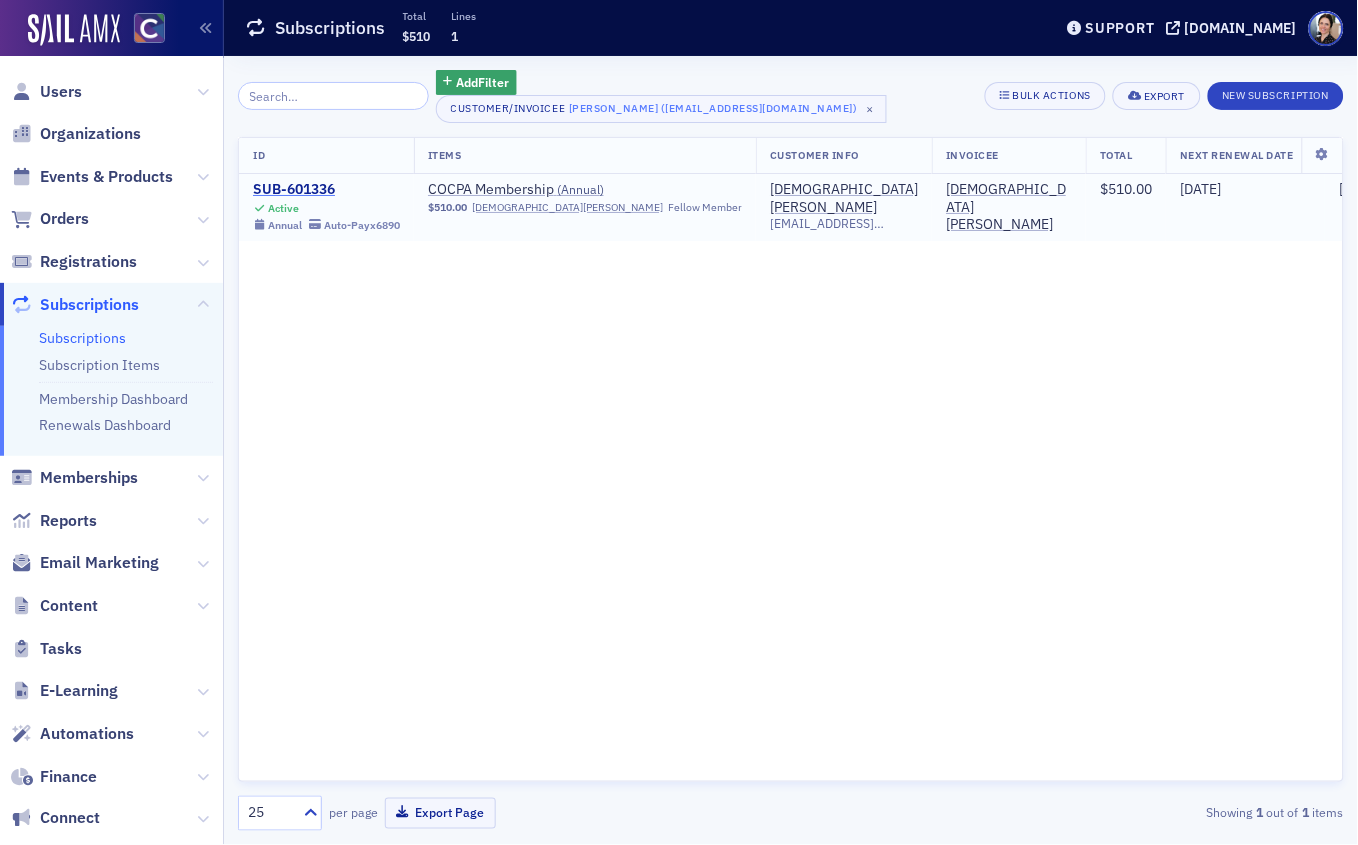 click on "SUB-601336" 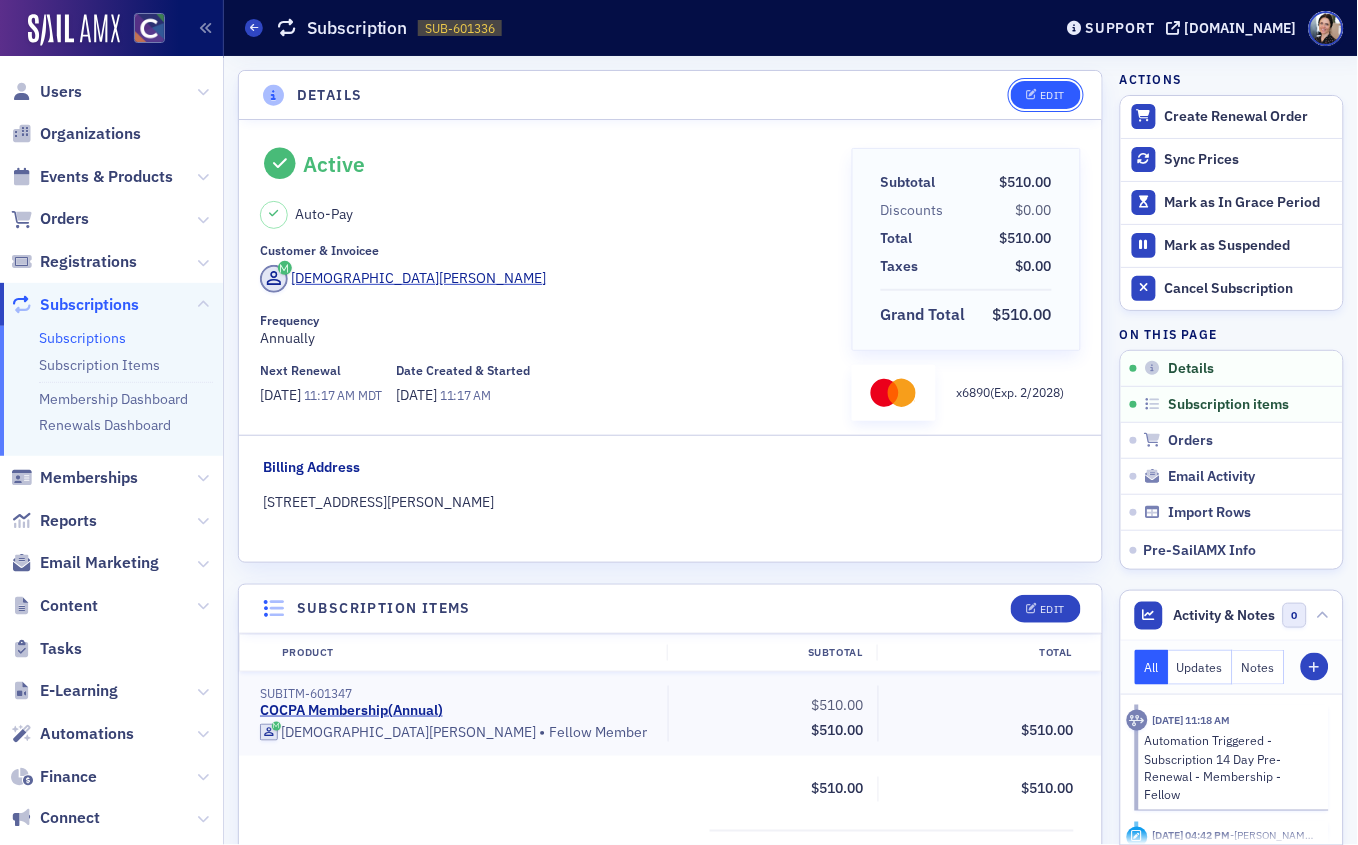 click on "Edit" 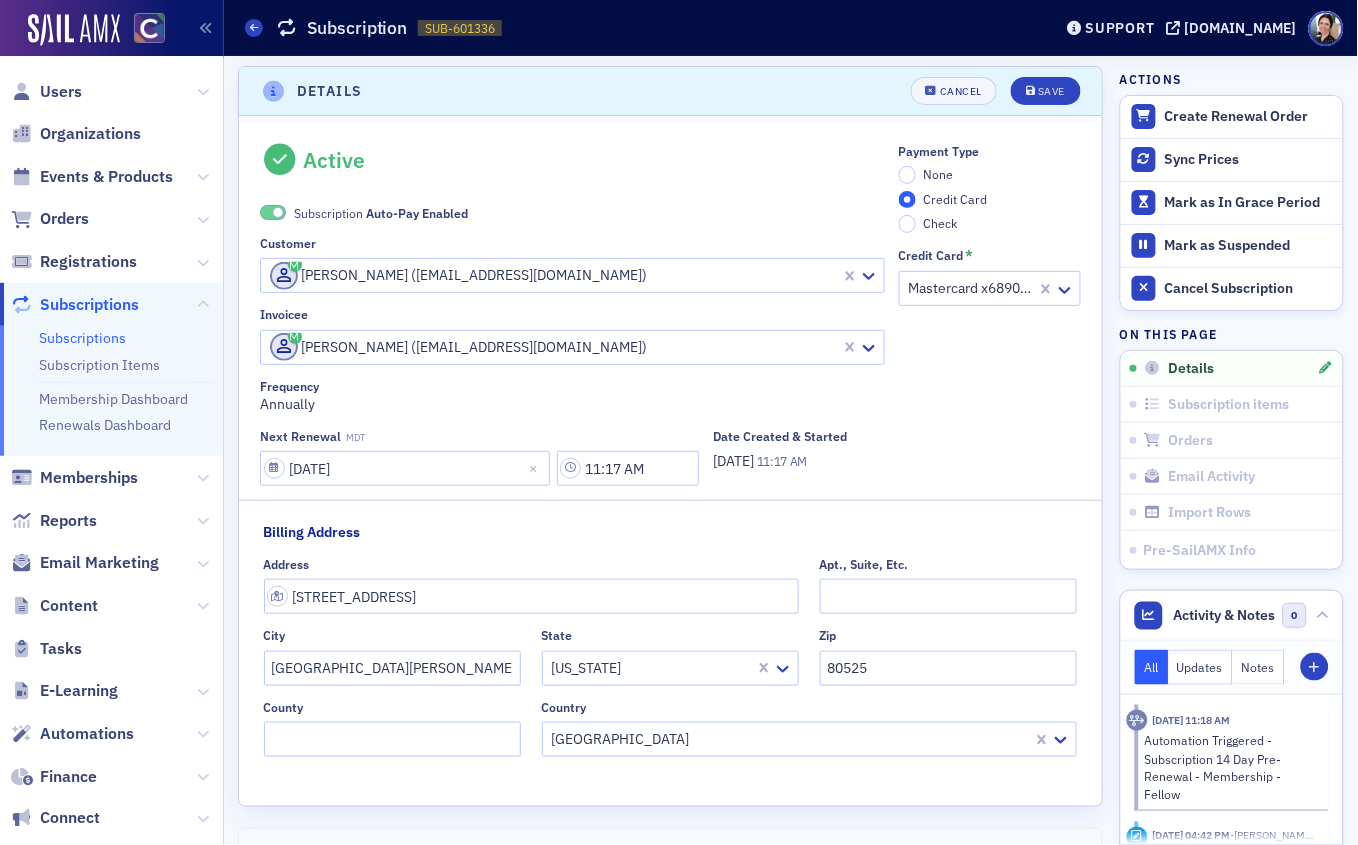 scroll, scrollTop: 0, scrollLeft: 0, axis: both 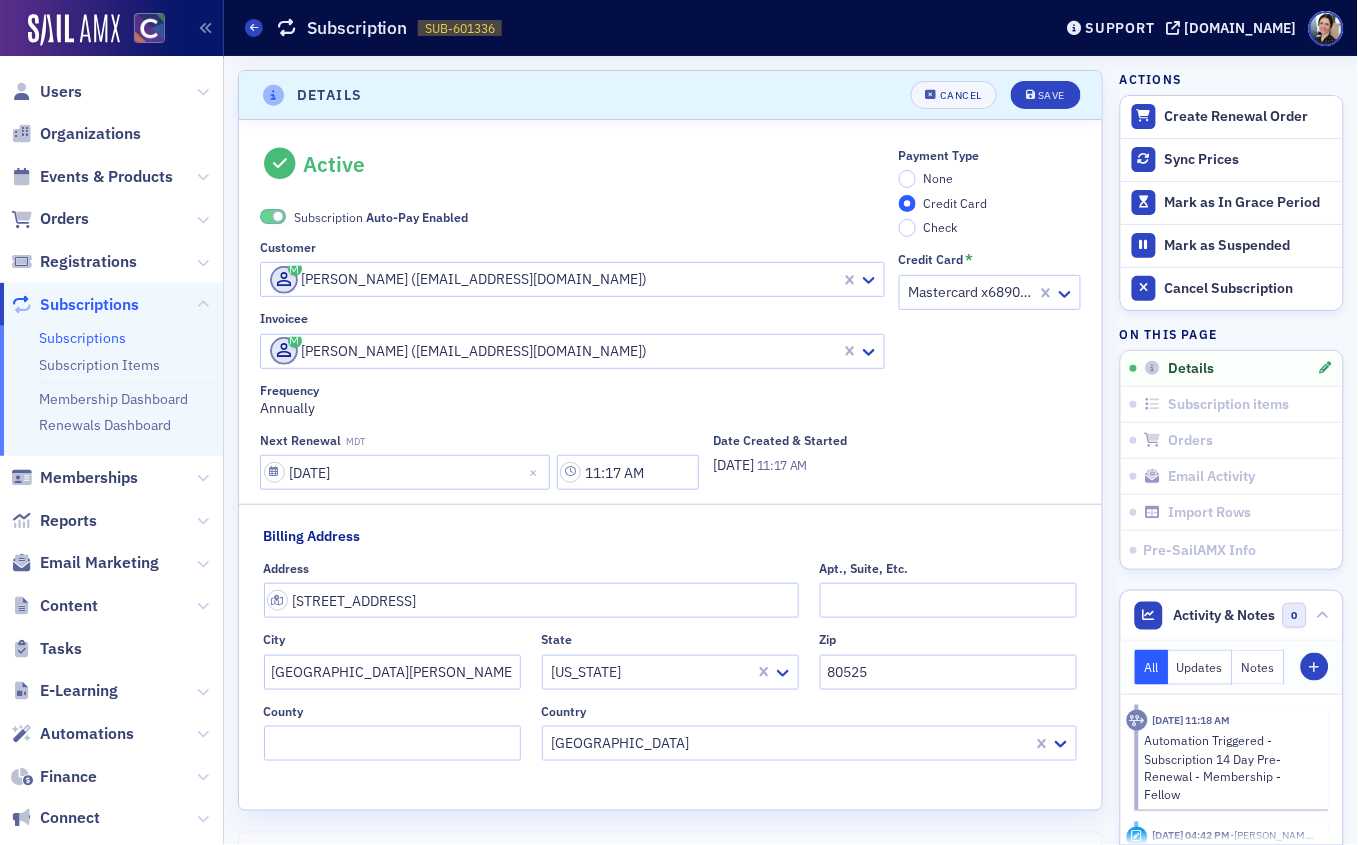 click 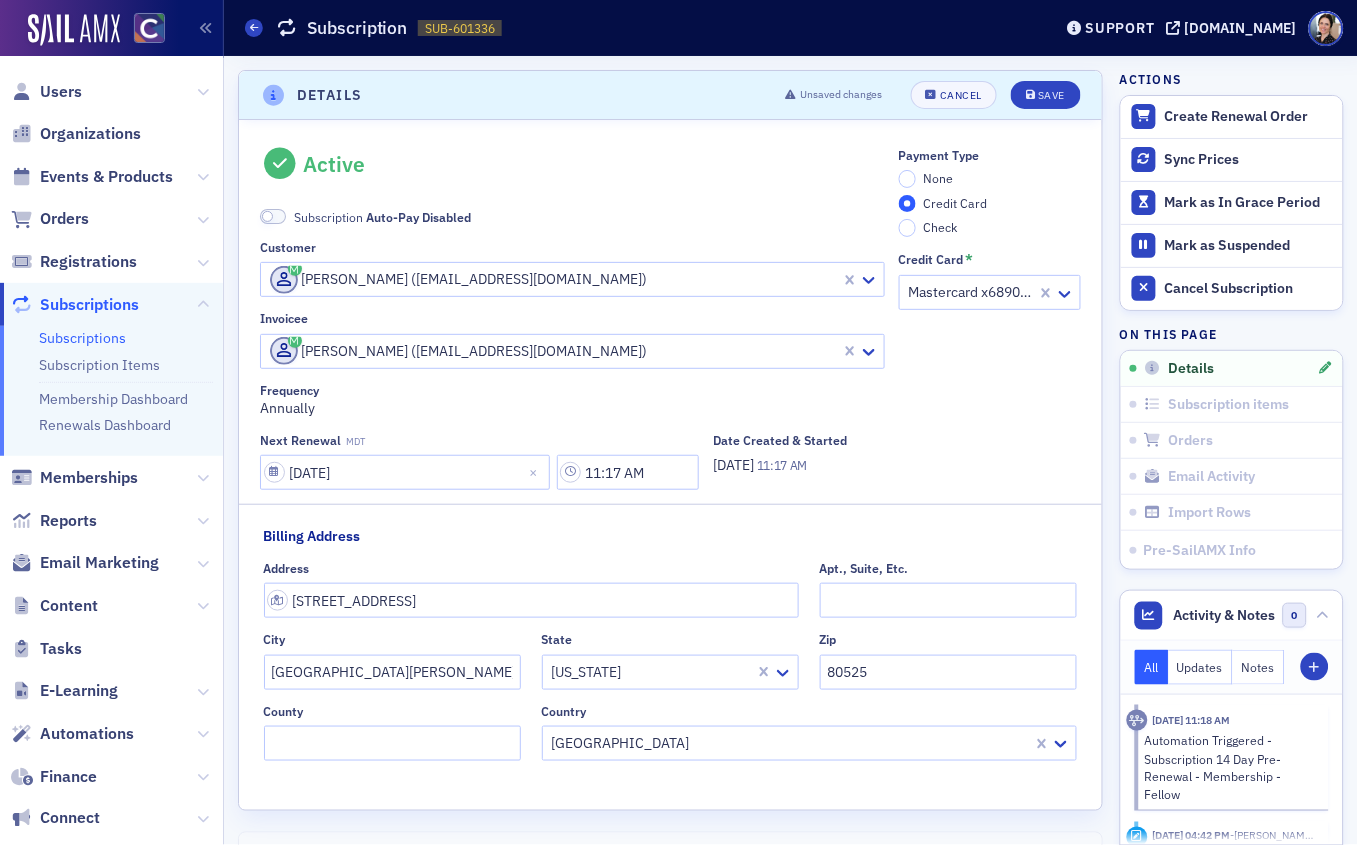 drag, startPoint x: 935, startPoint y: 172, endPoint x: 959, endPoint y: 160, distance: 26.832815 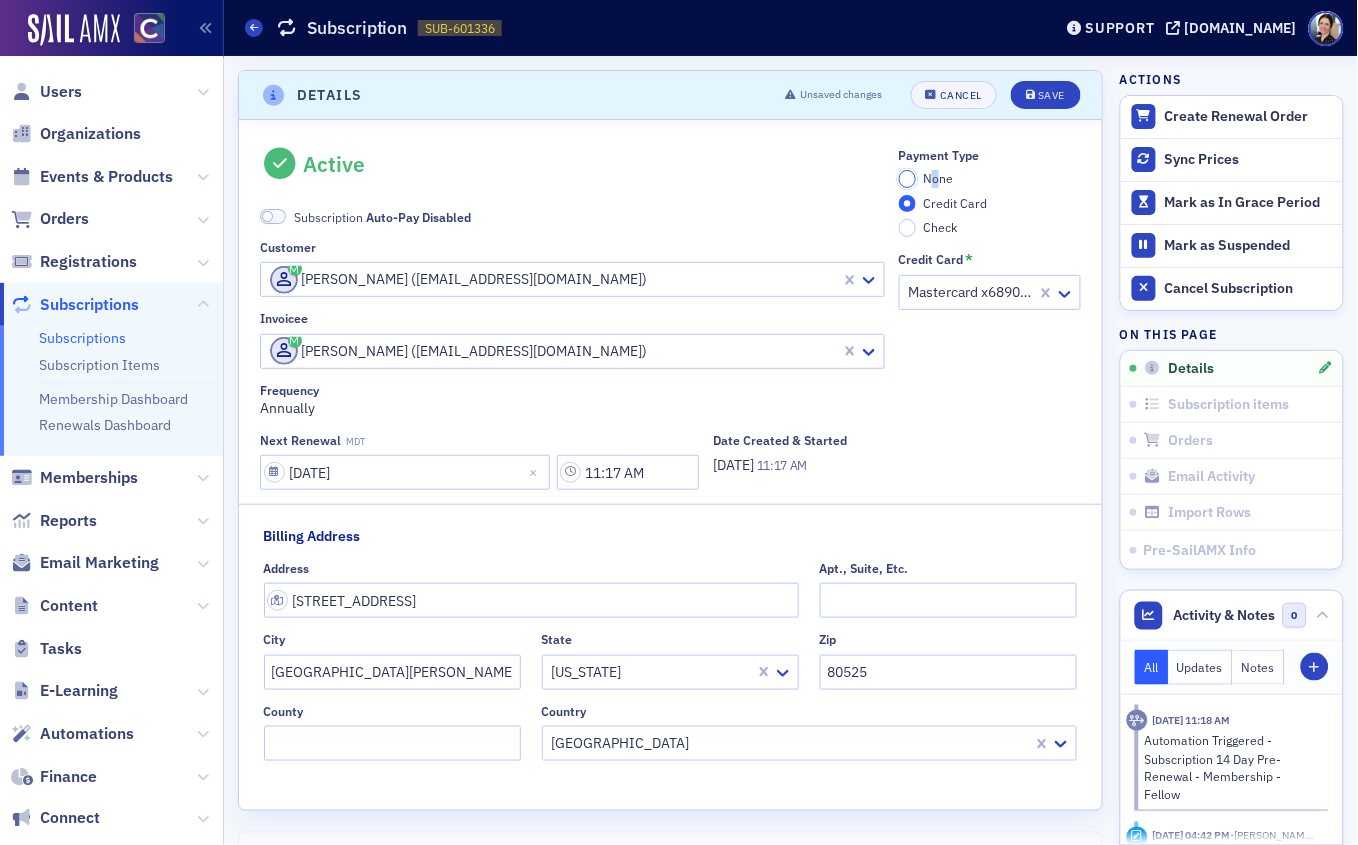 drag, startPoint x: 899, startPoint y: 175, endPoint x: 1077, endPoint y: 124, distance: 185.1621 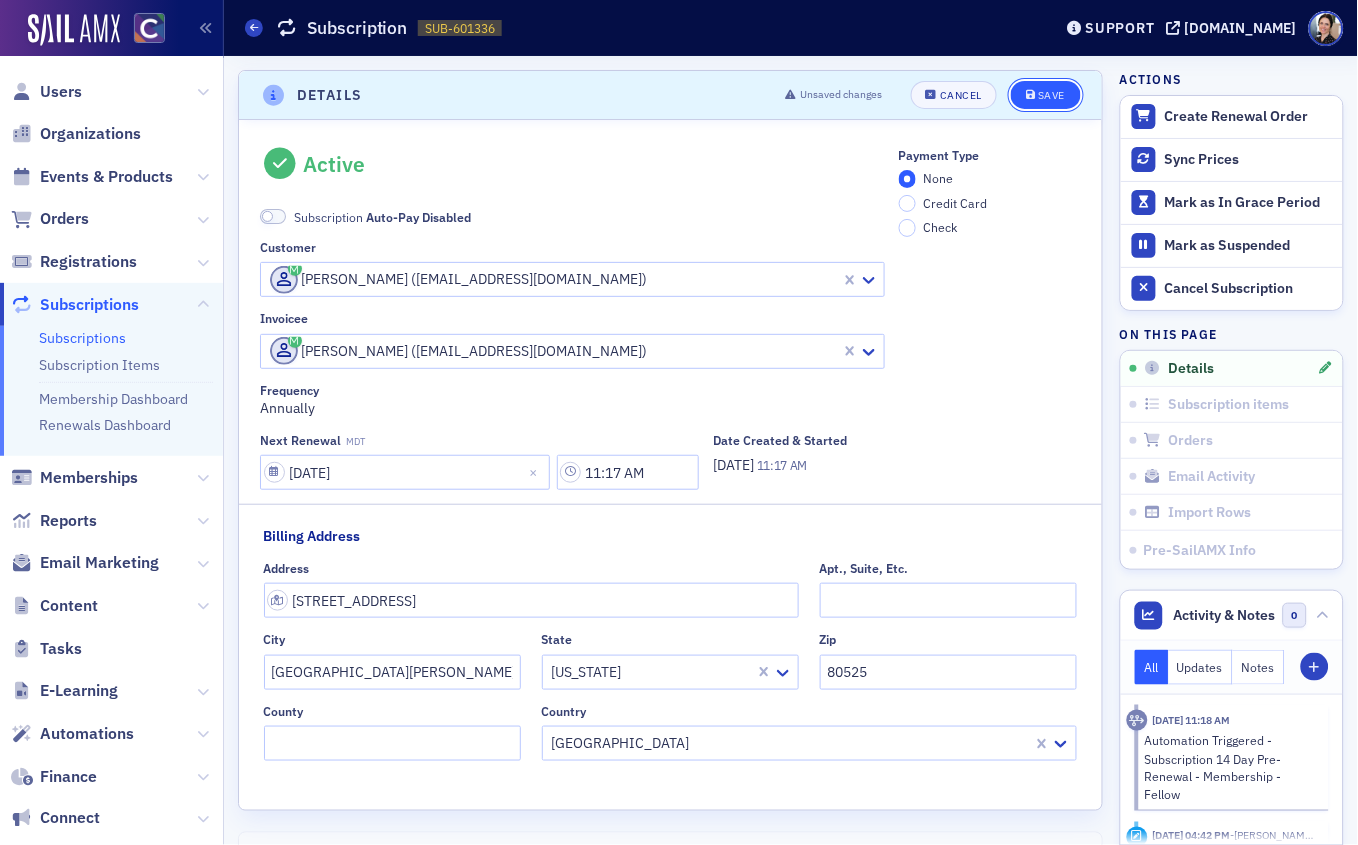 click on "Save" 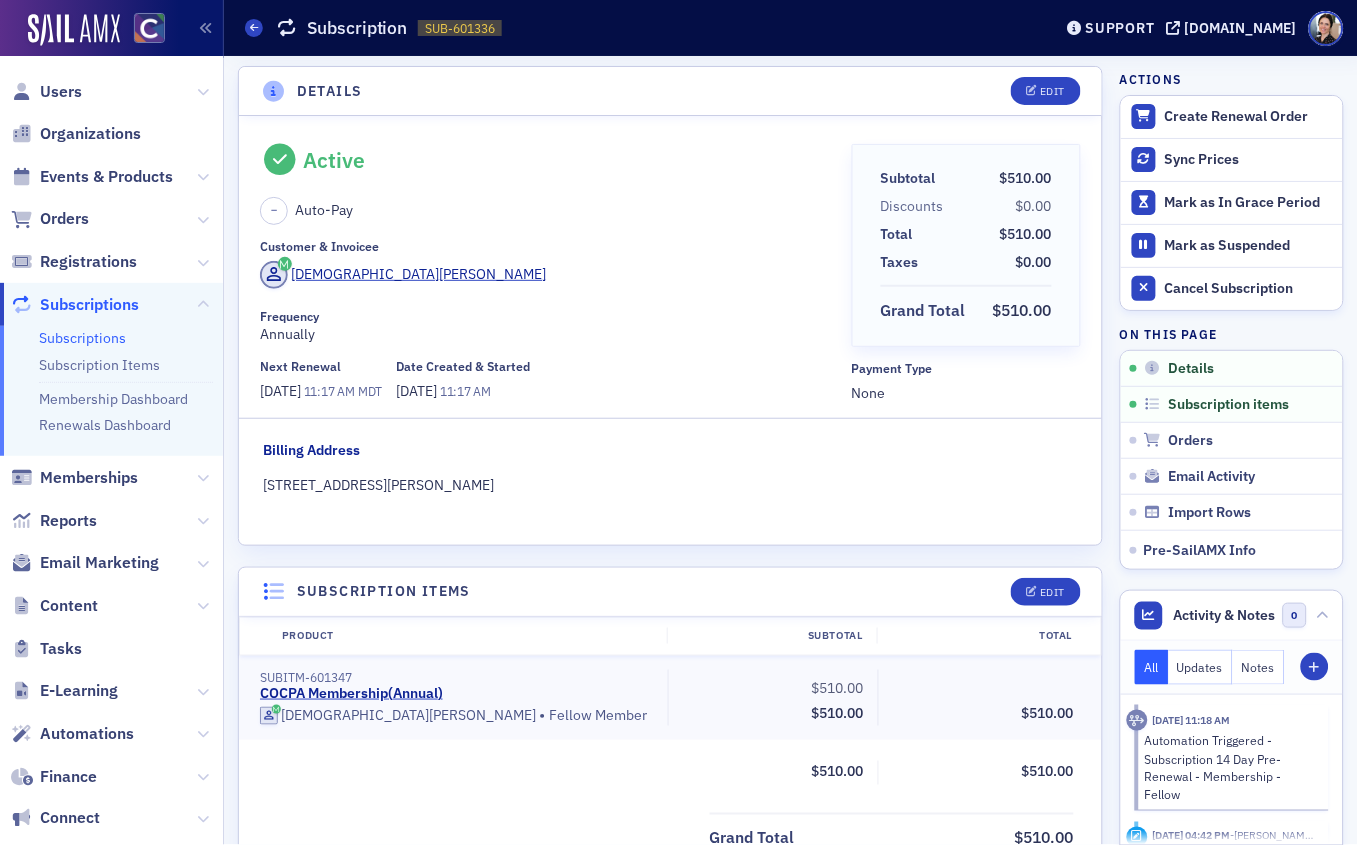 scroll, scrollTop: 0, scrollLeft: 0, axis: both 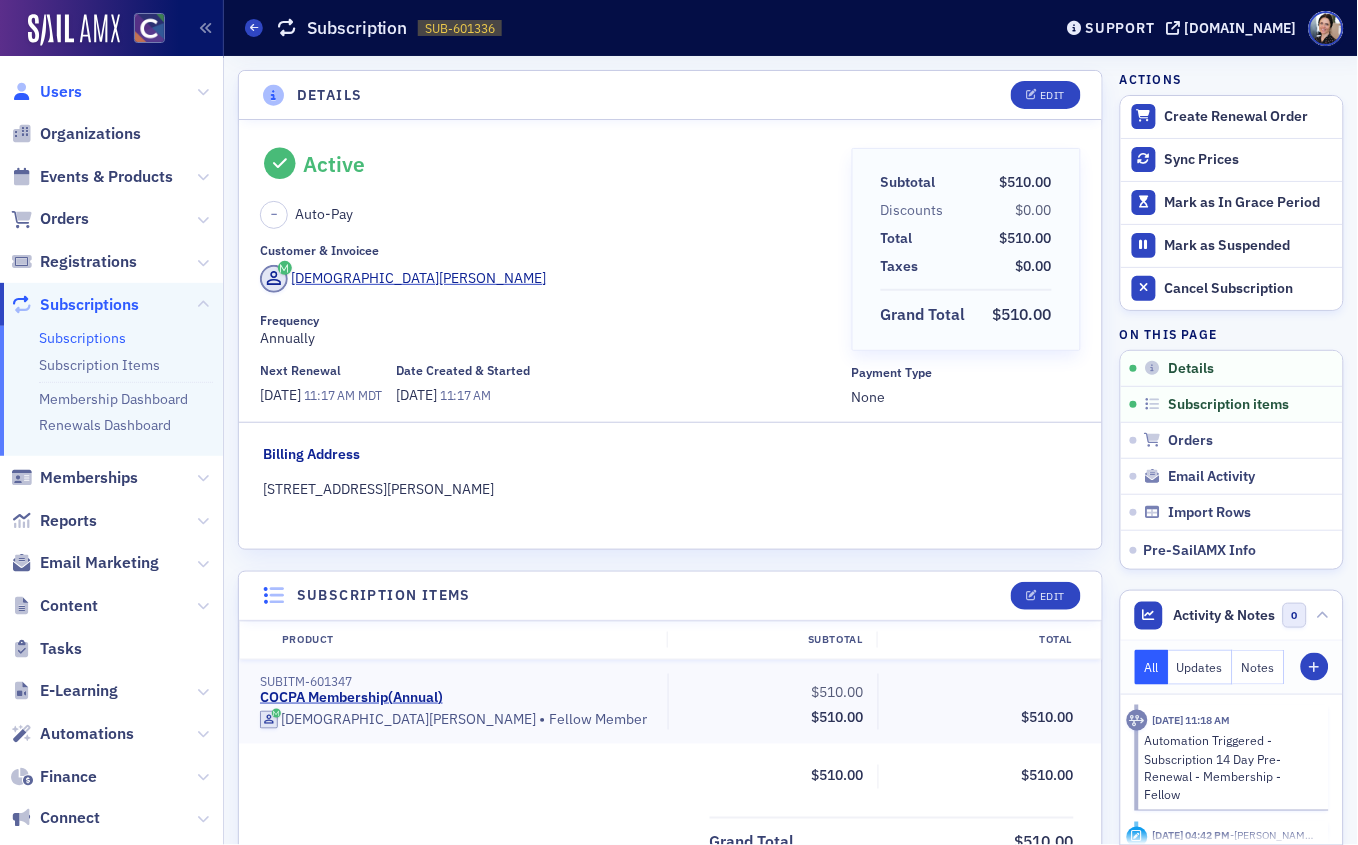 click on "Users" 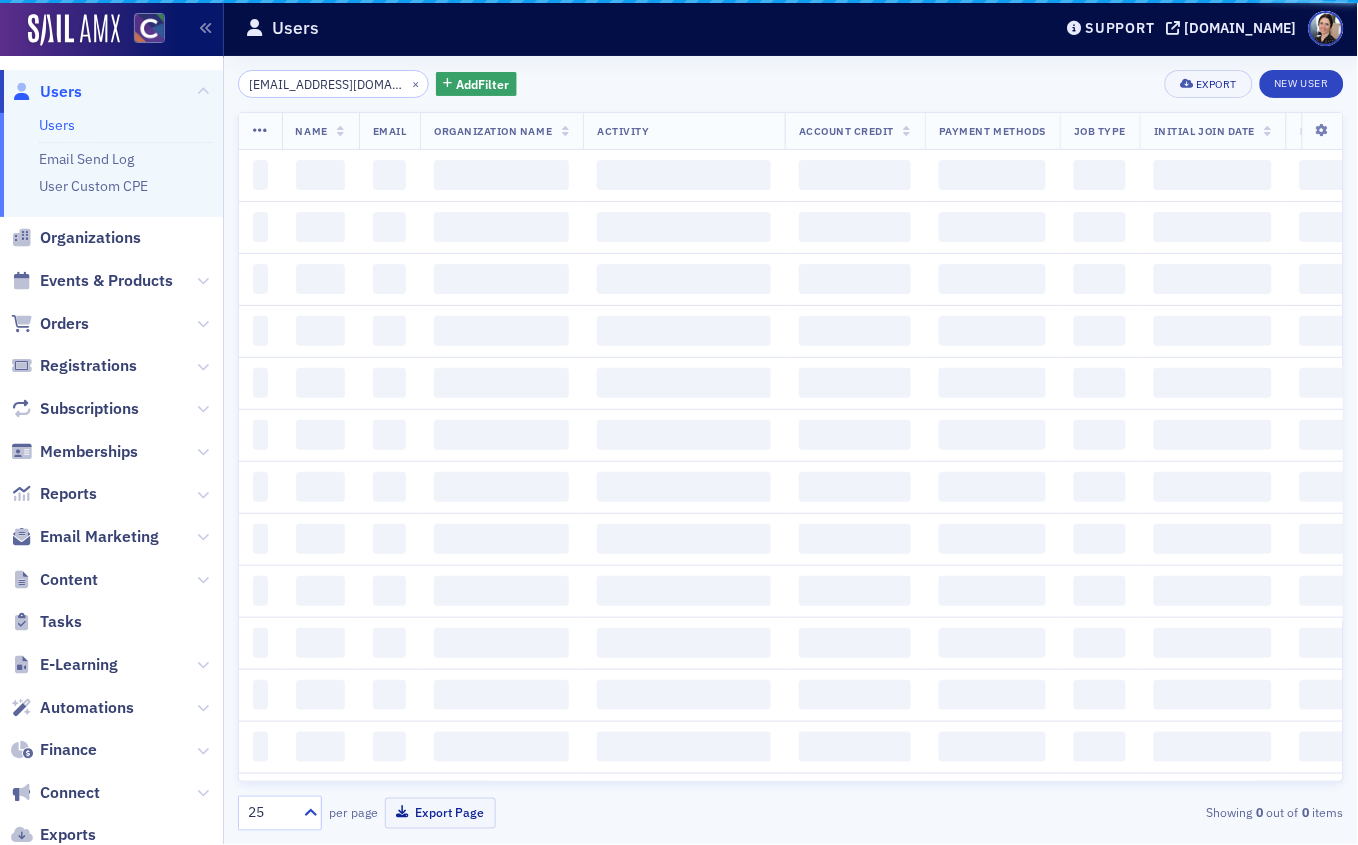 scroll, scrollTop: 0, scrollLeft: 10, axis: horizontal 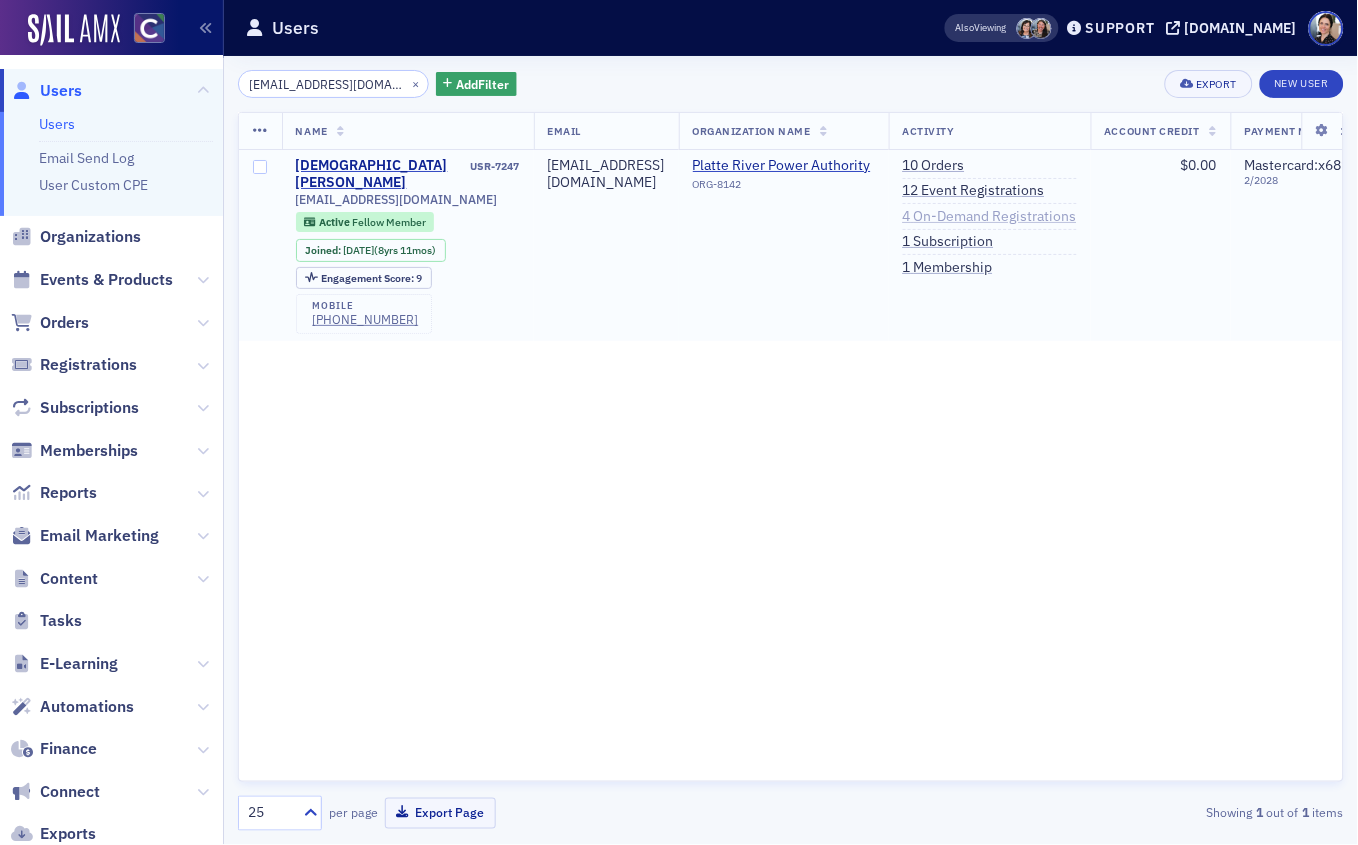 click on "4   On-Demand Registrations" 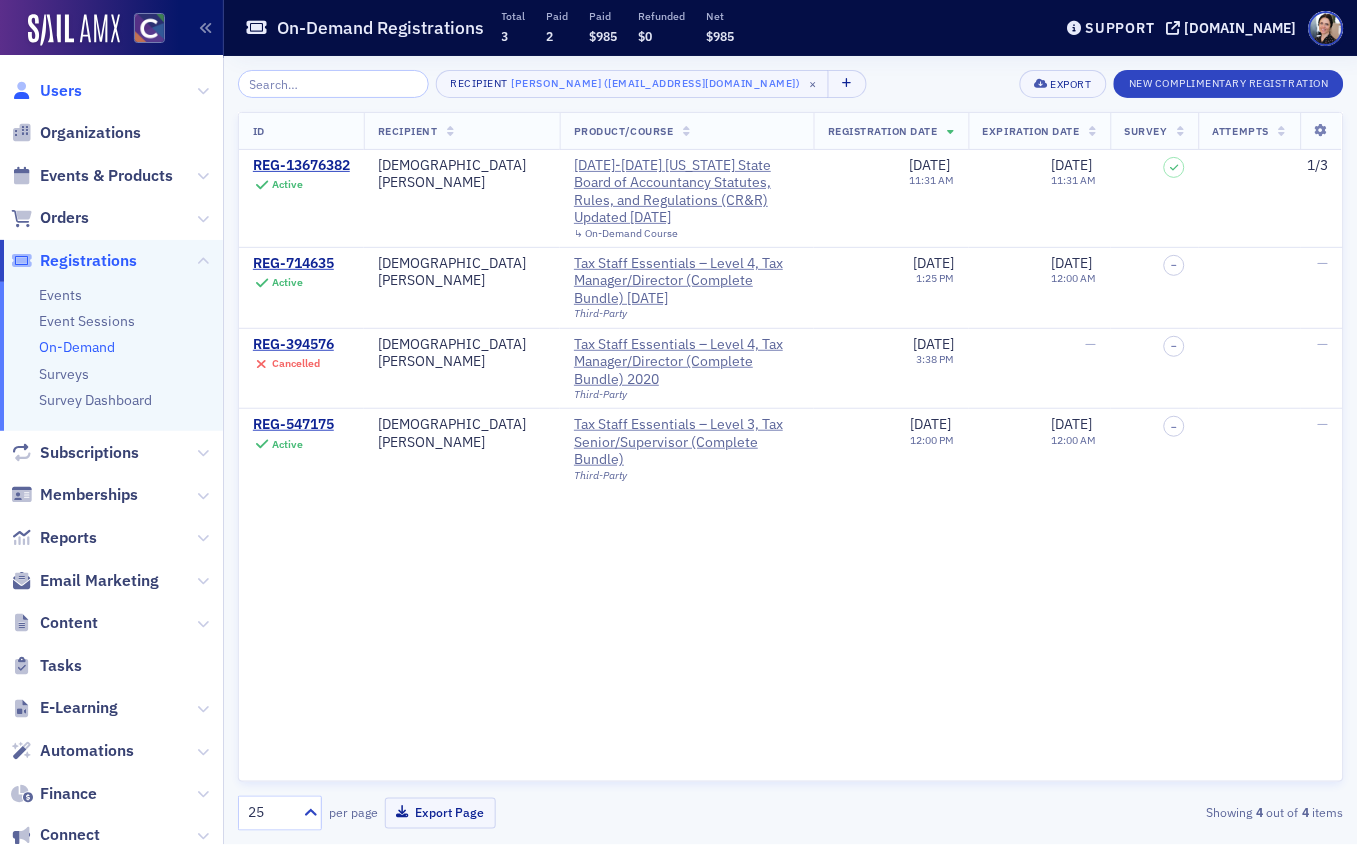 click on "Users" 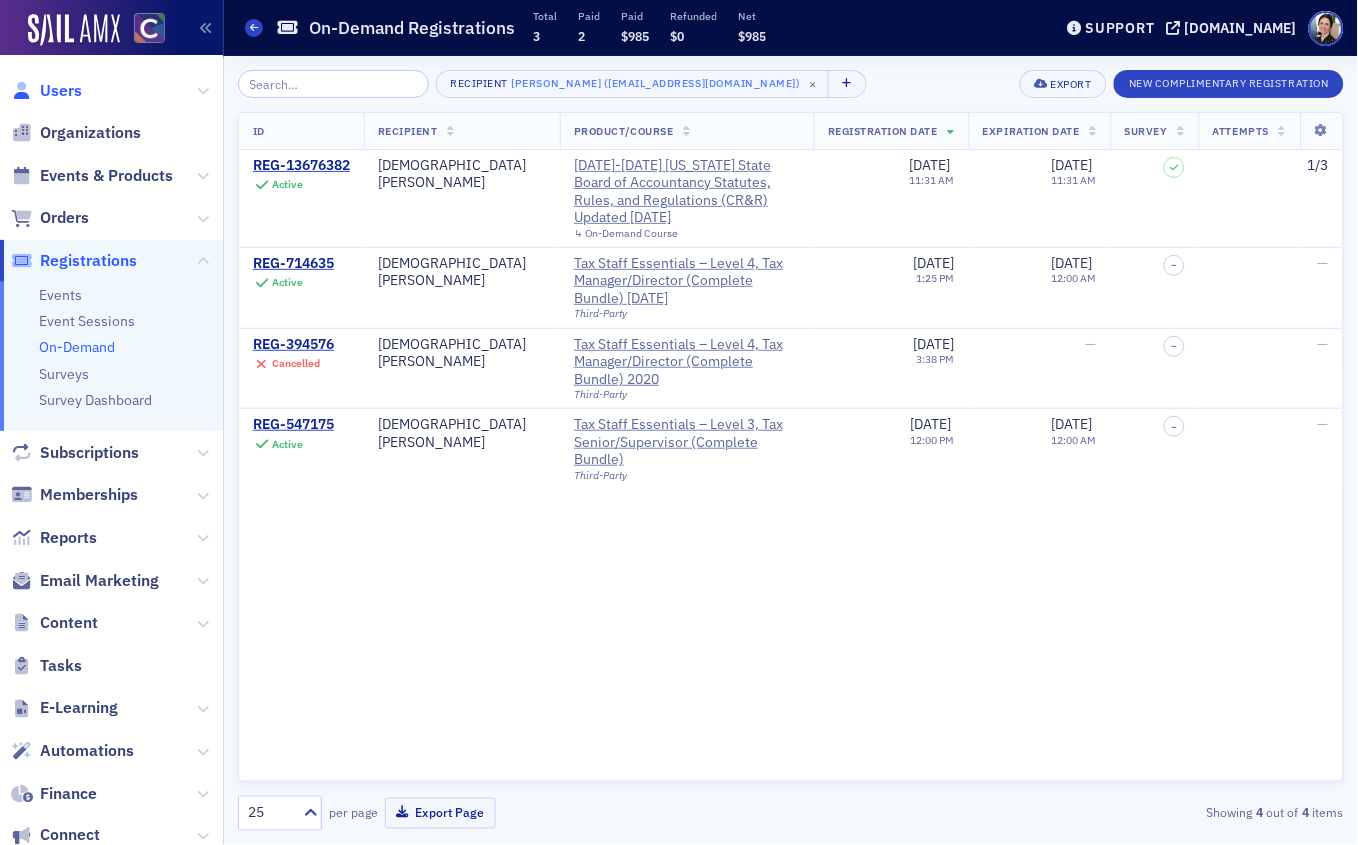 click on "Users" 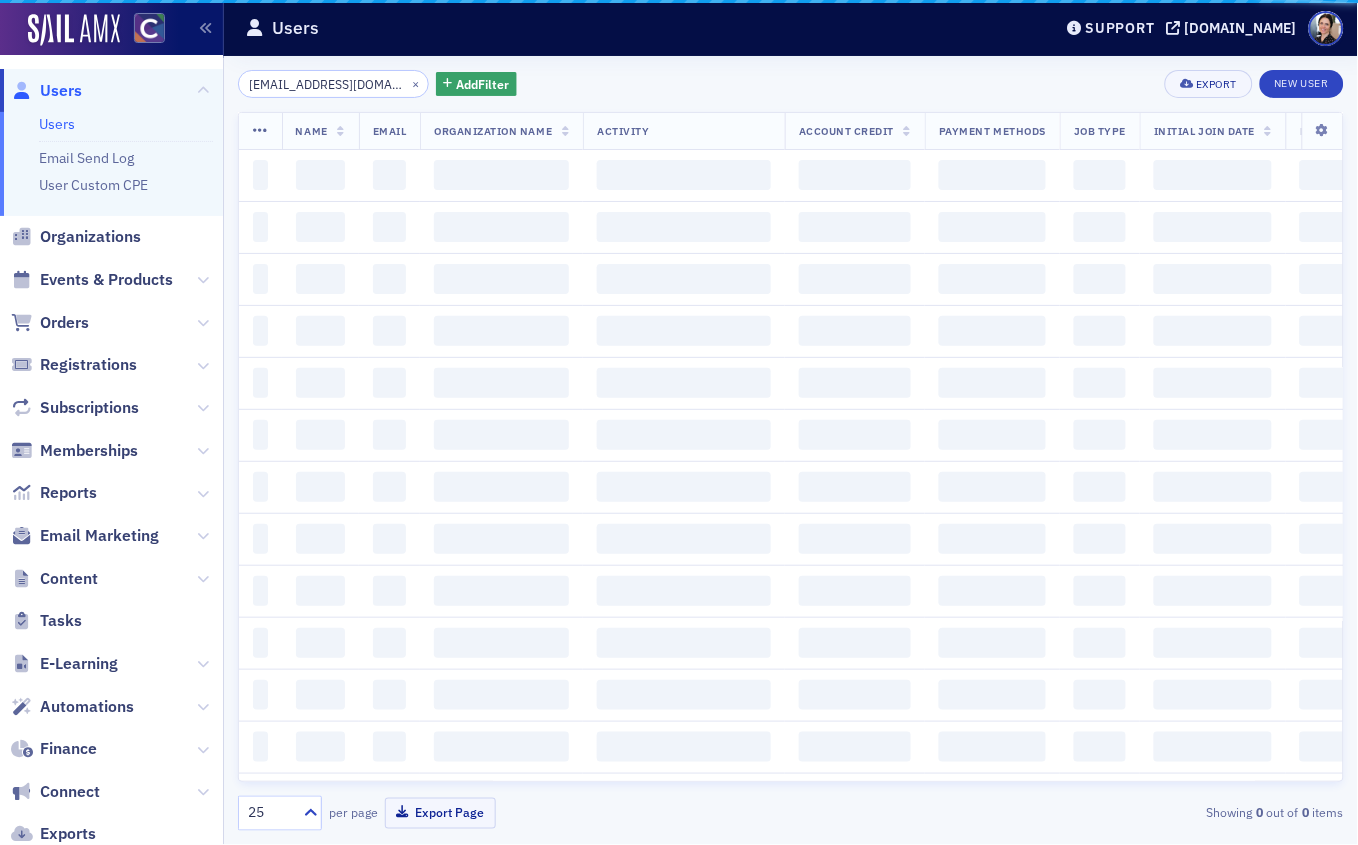 scroll, scrollTop: 0, scrollLeft: 10, axis: horizontal 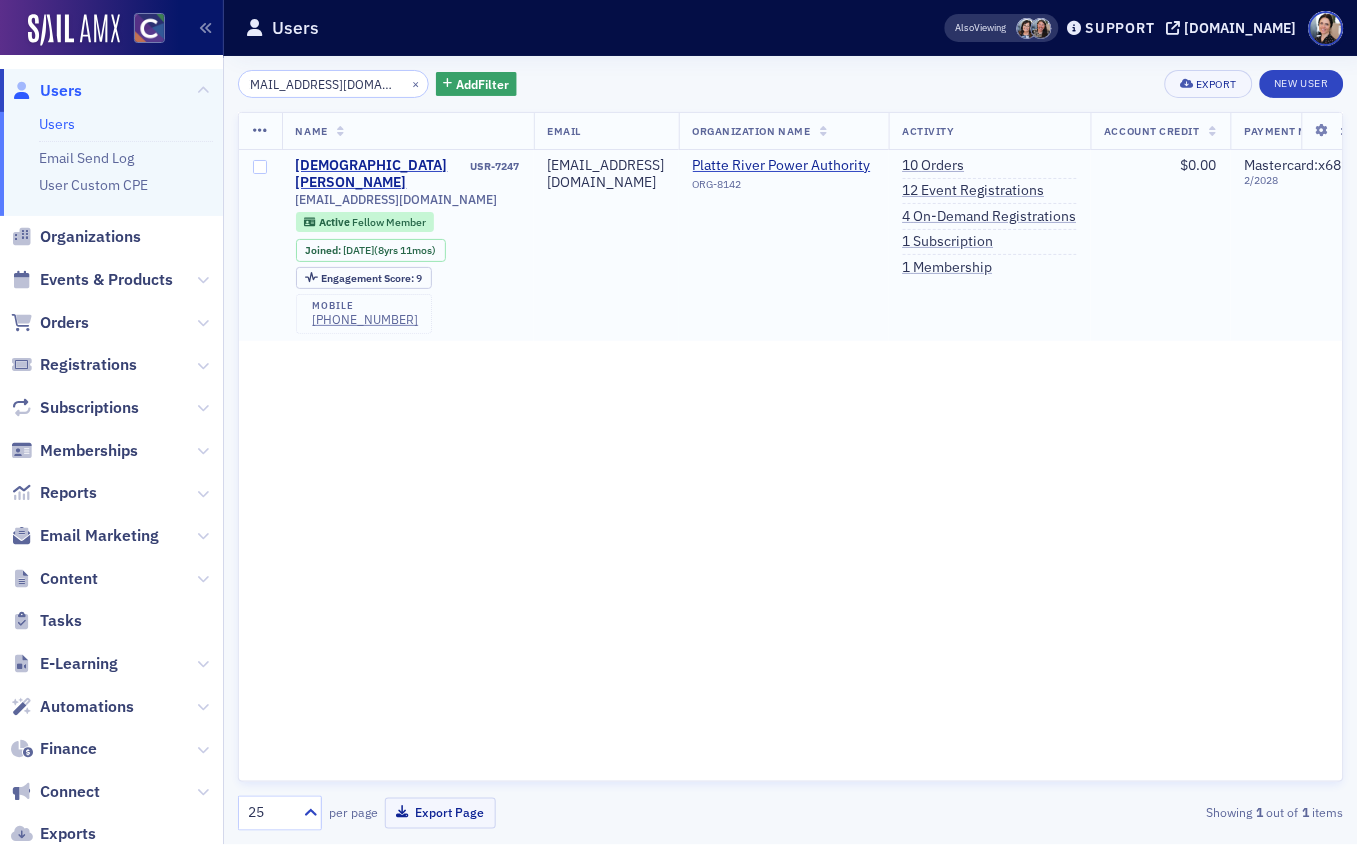drag, startPoint x: 993, startPoint y: 241, endPoint x: 914, endPoint y: 215, distance: 83.1685 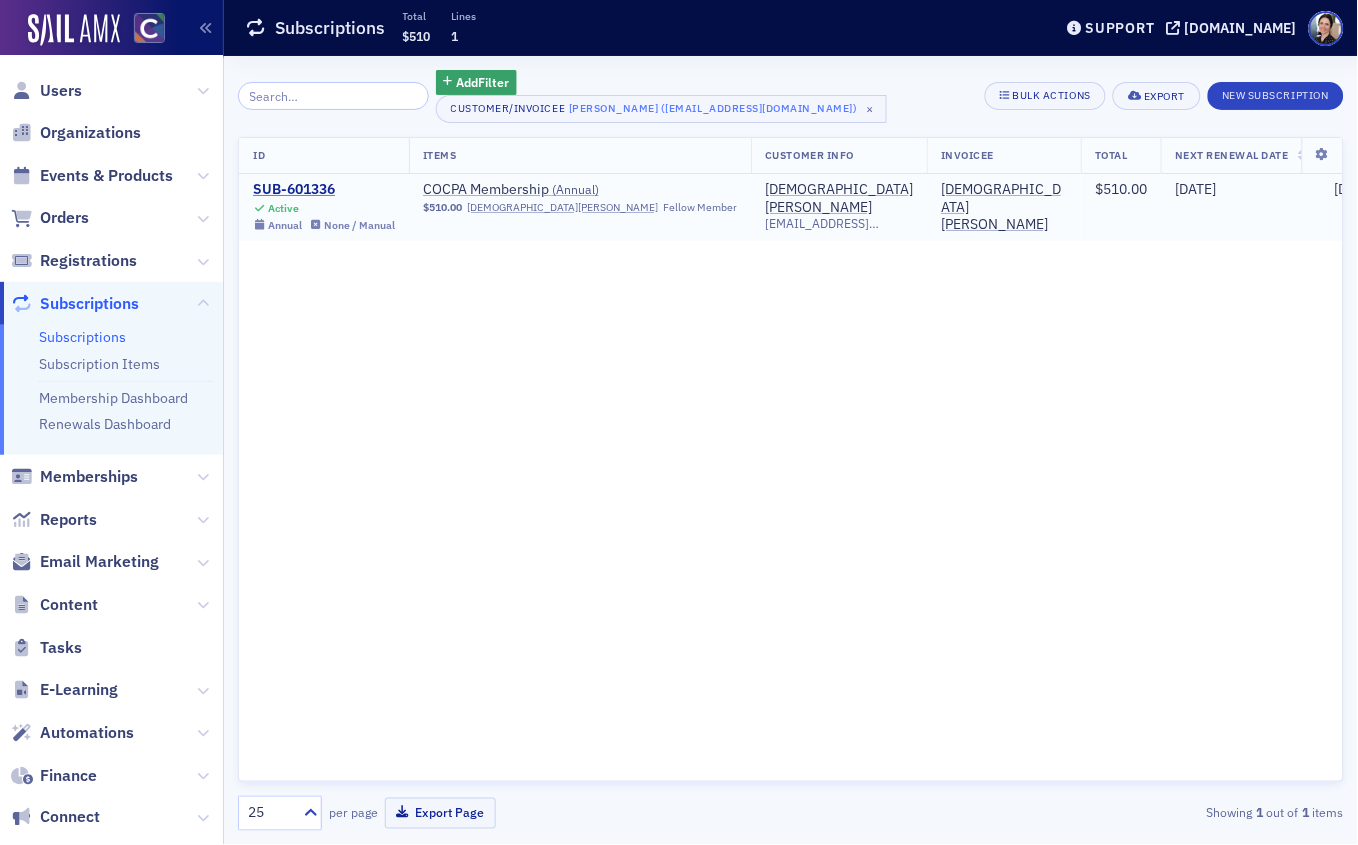 drag, startPoint x: 323, startPoint y: 189, endPoint x: 302, endPoint y: 182, distance: 22.135944 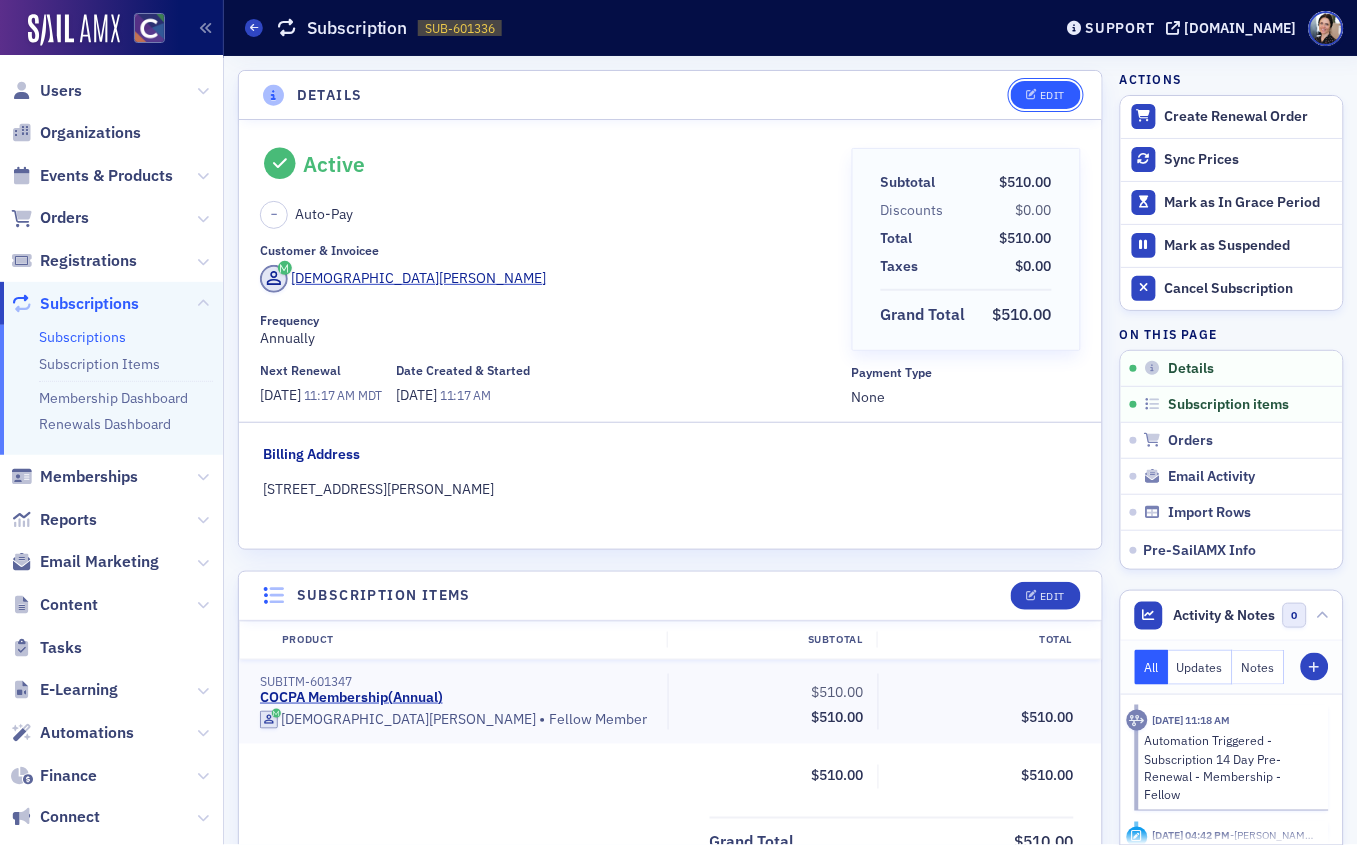 click on "Edit" 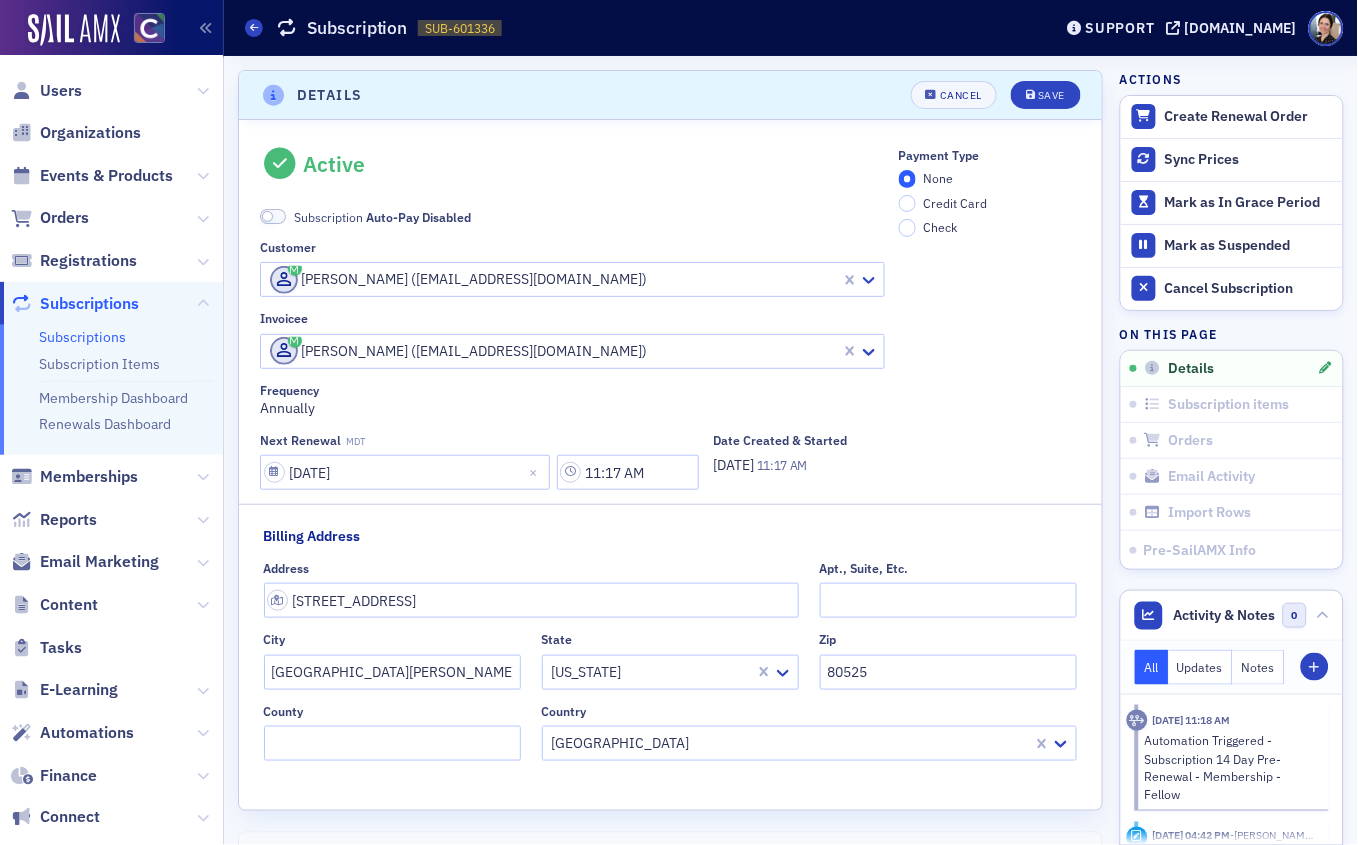 scroll, scrollTop: 4, scrollLeft: 0, axis: vertical 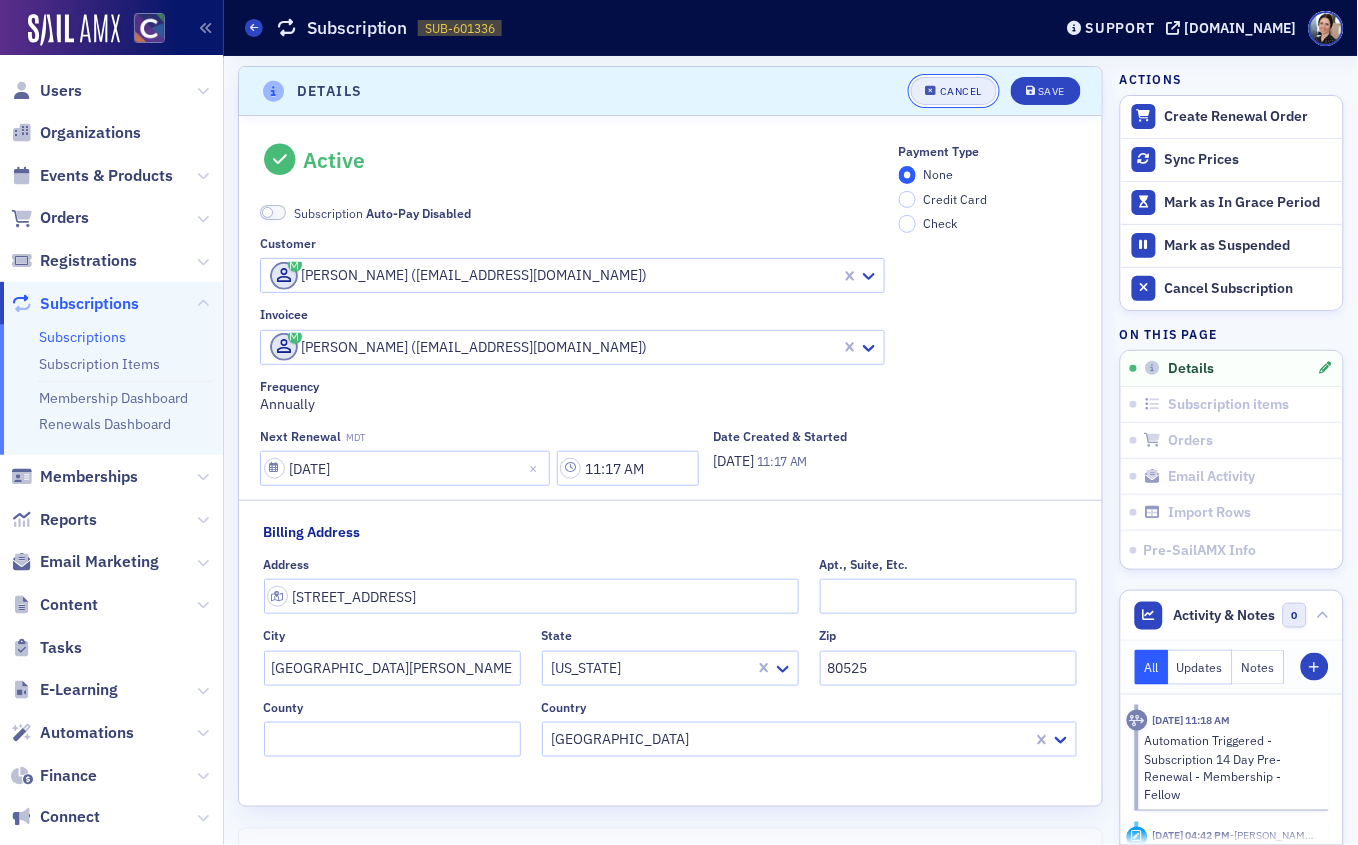 click on "Cancel" 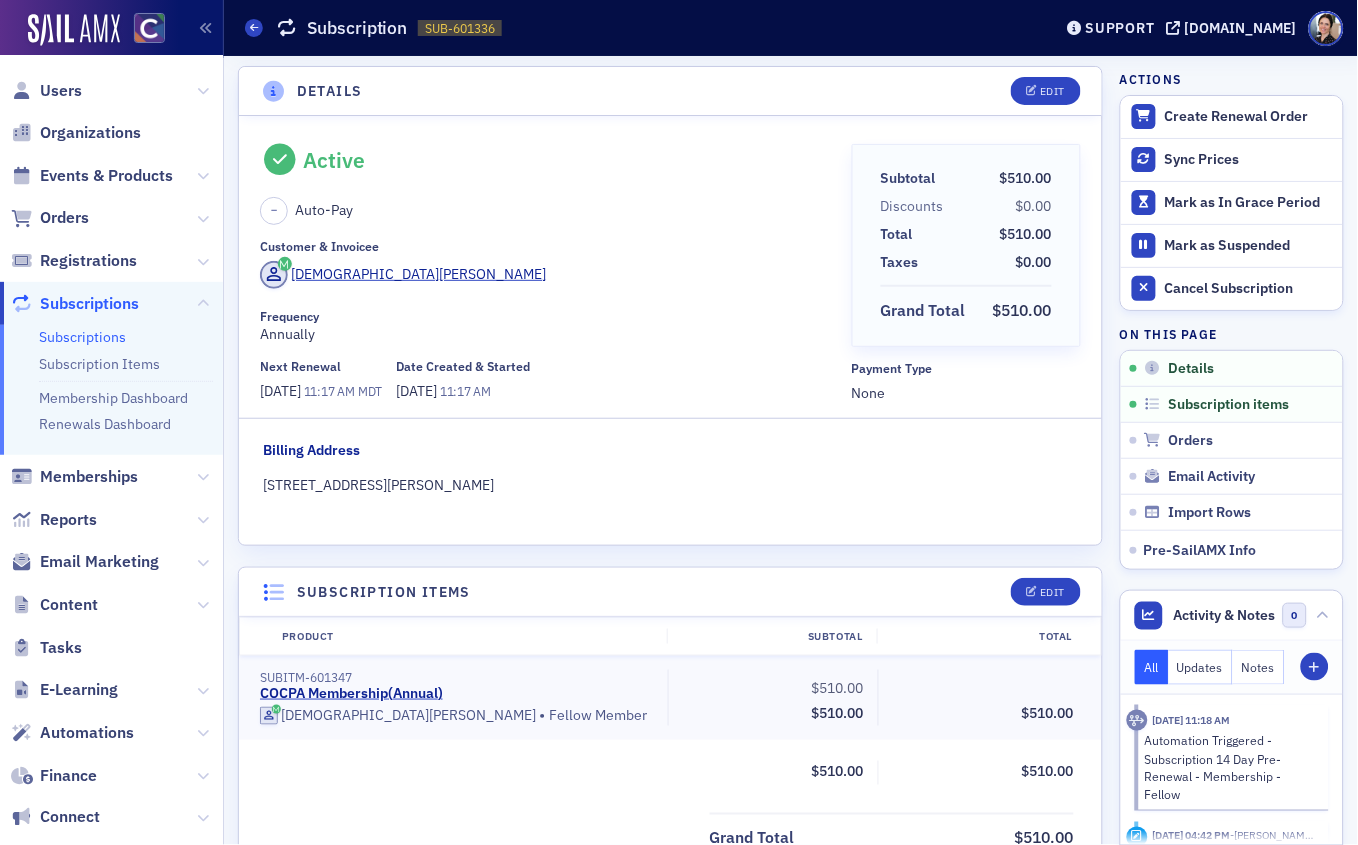 scroll, scrollTop: 0, scrollLeft: 0, axis: both 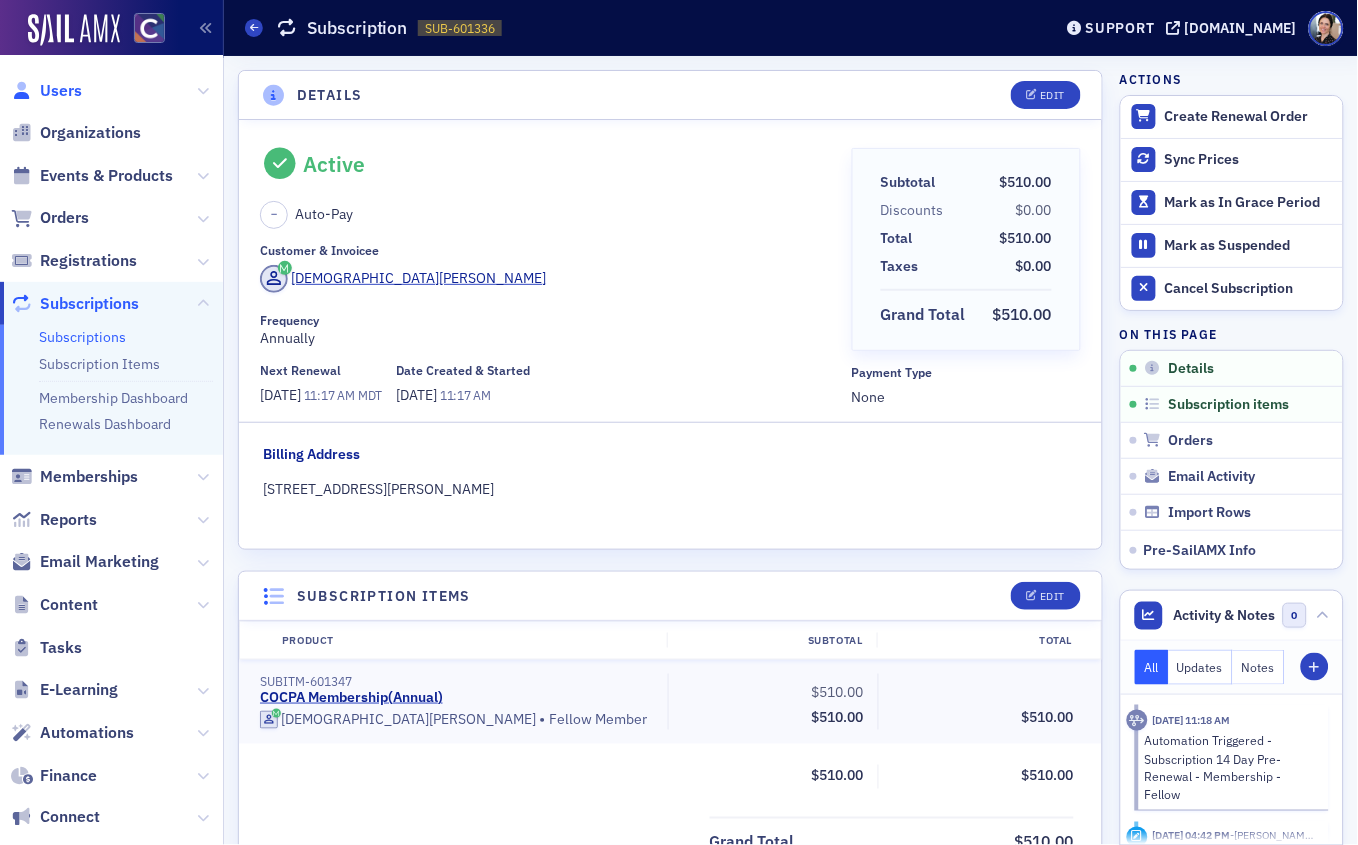click on "Users" 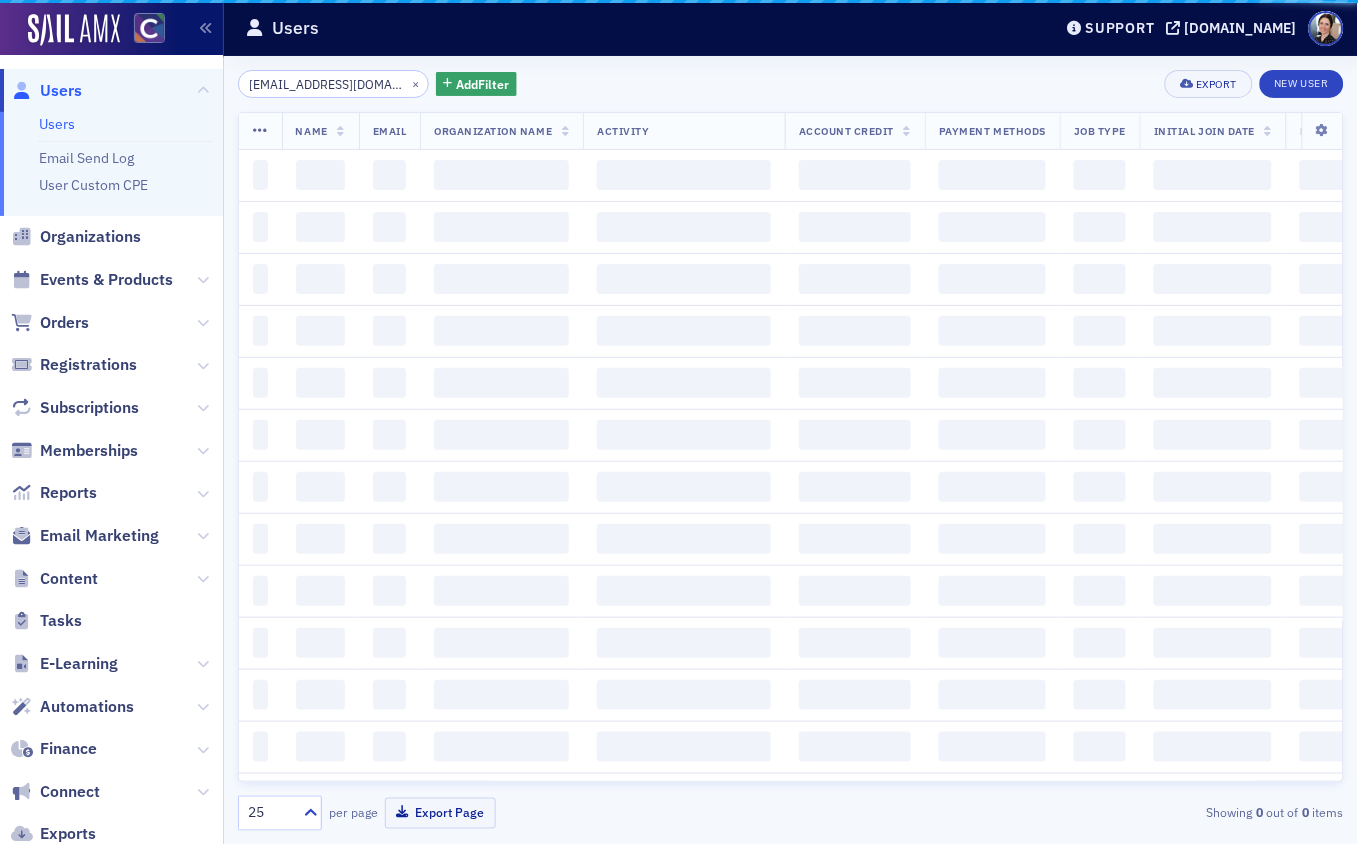 scroll, scrollTop: 0, scrollLeft: 10, axis: horizontal 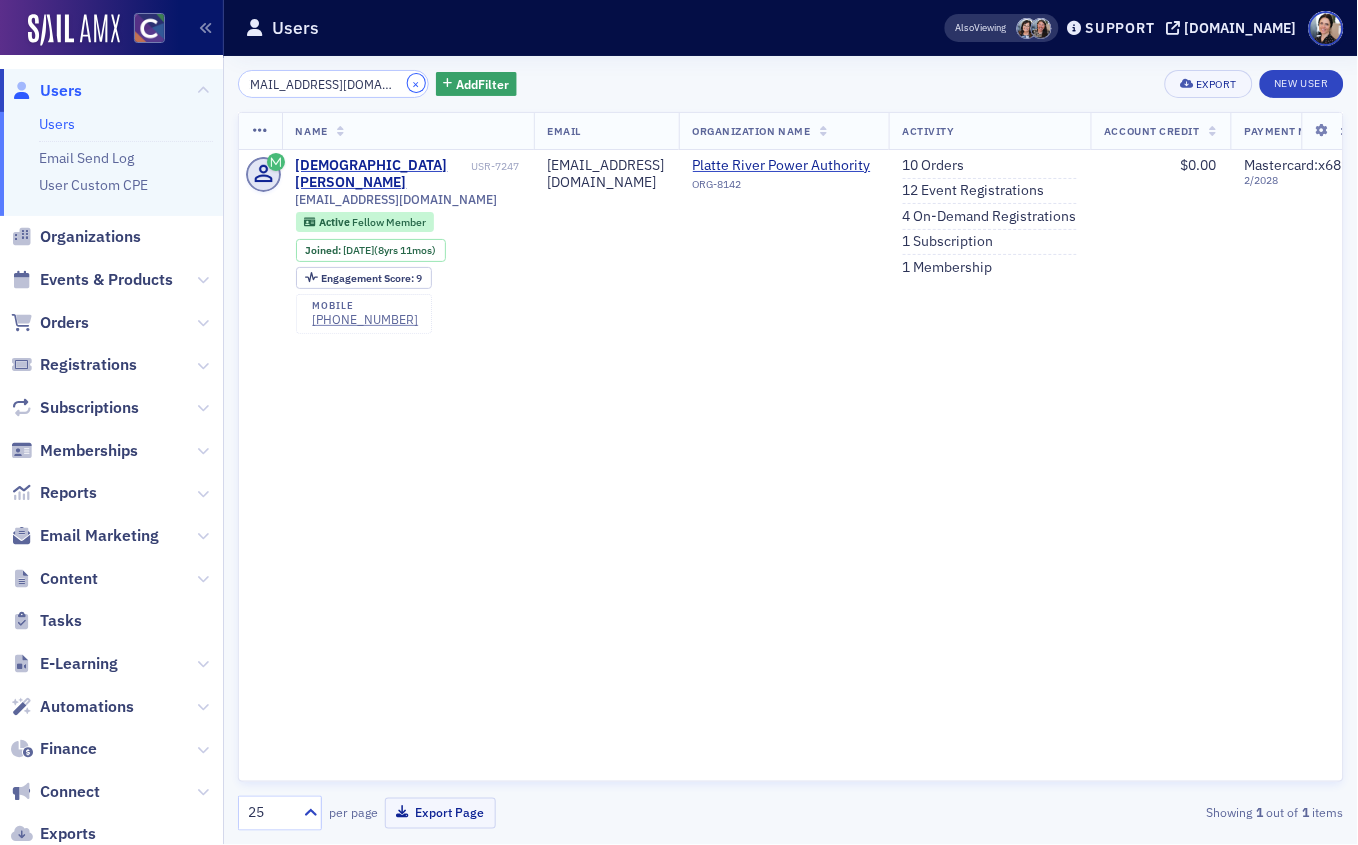 click on "×" 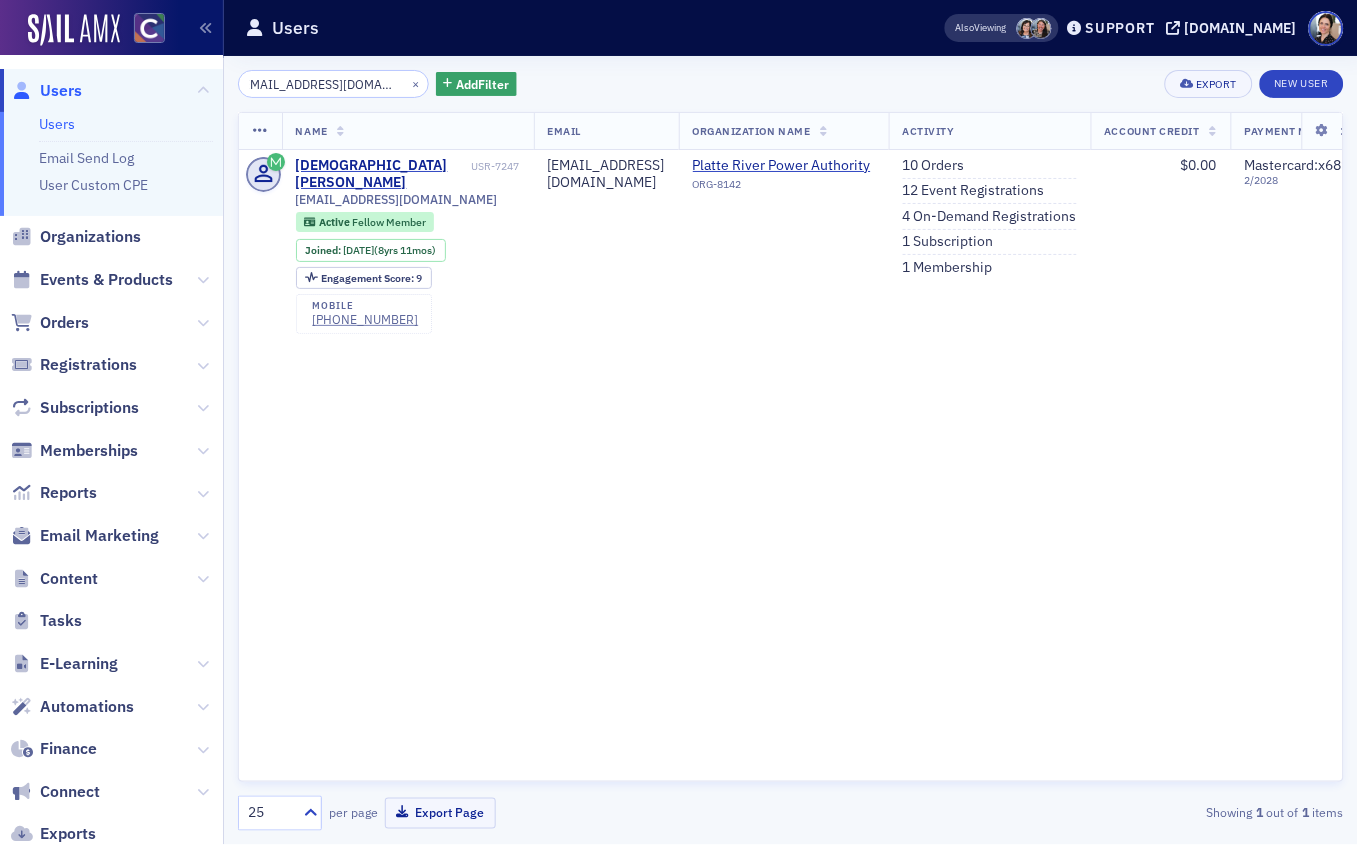 scroll, scrollTop: 0, scrollLeft: 0, axis: both 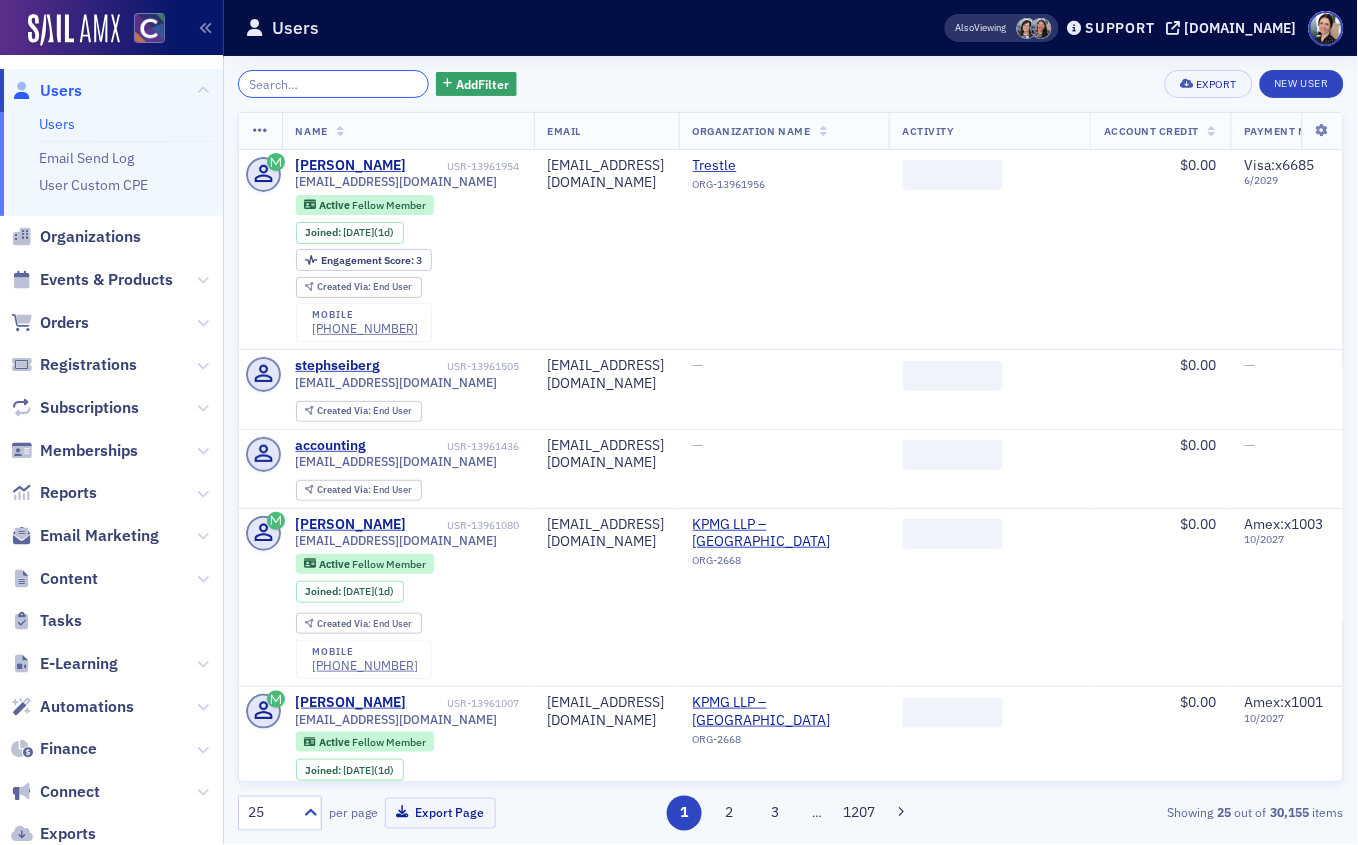 paste on "[EMAIL_ADDRESS][DOMAIN_NAME]" 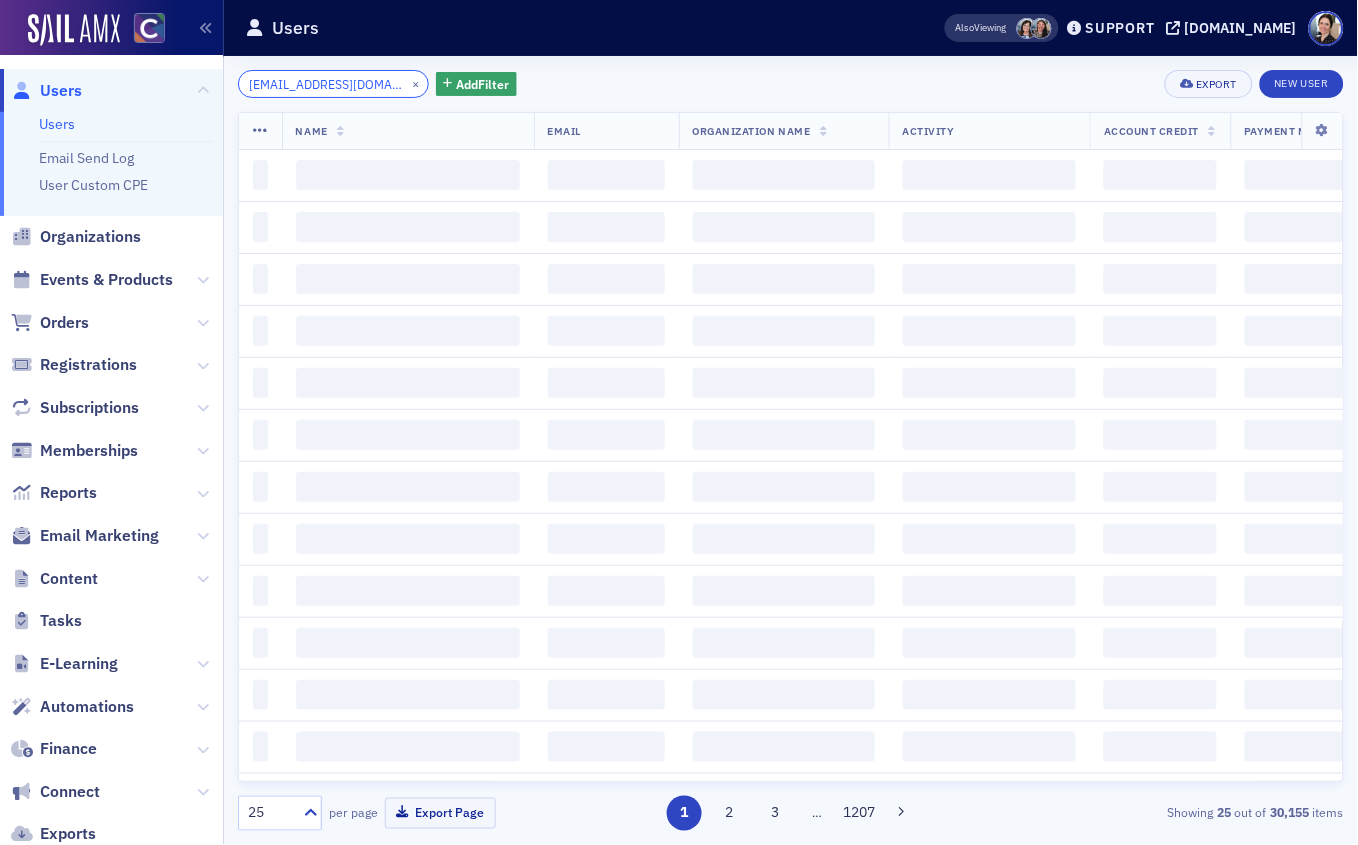 type on "[EMAIL_ADDRESS][DOMAIN_NAME]" 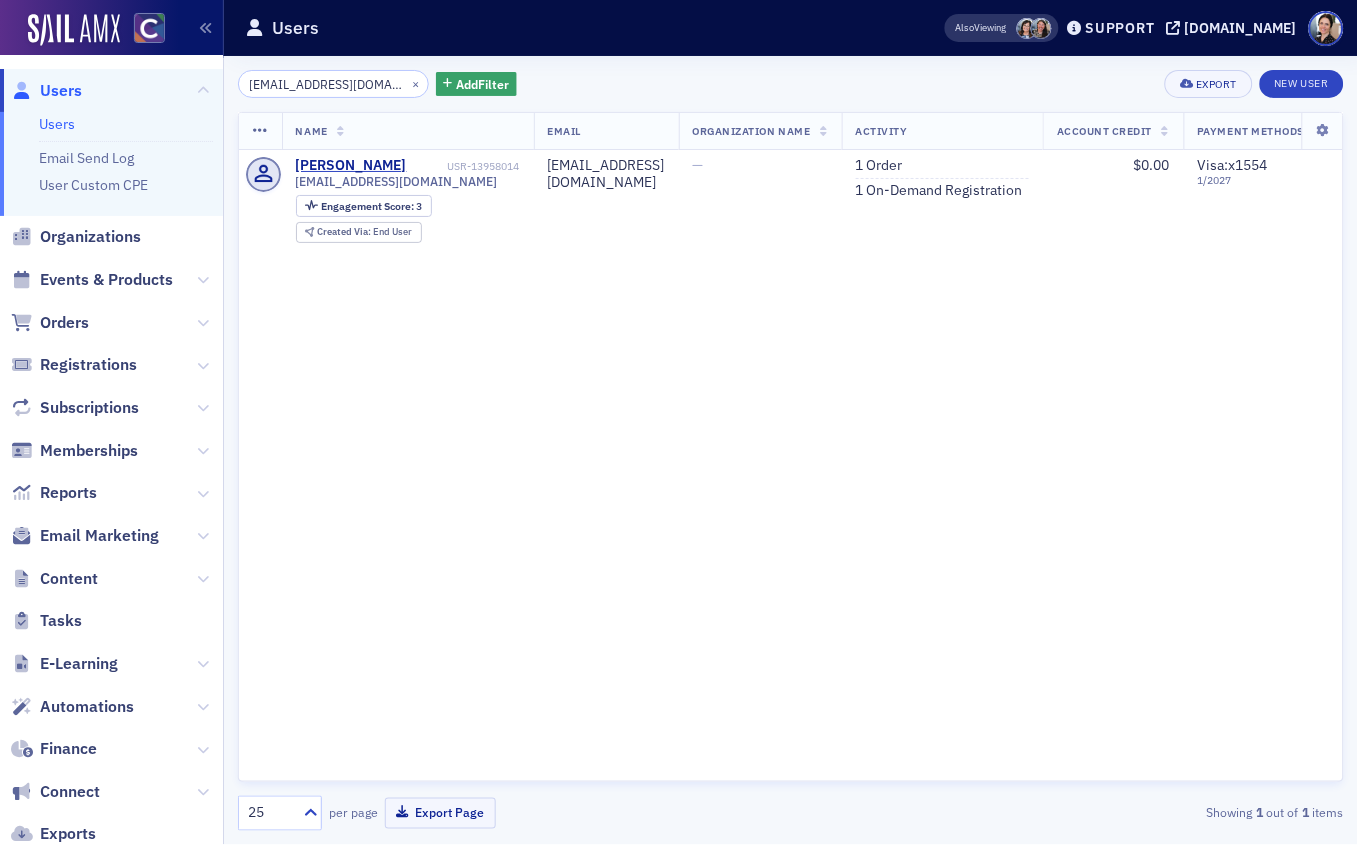 drag, startPoint x: 932, startPoint y: 194, endPoint x: 486, endPoint y: 136, distance: 449.7555 